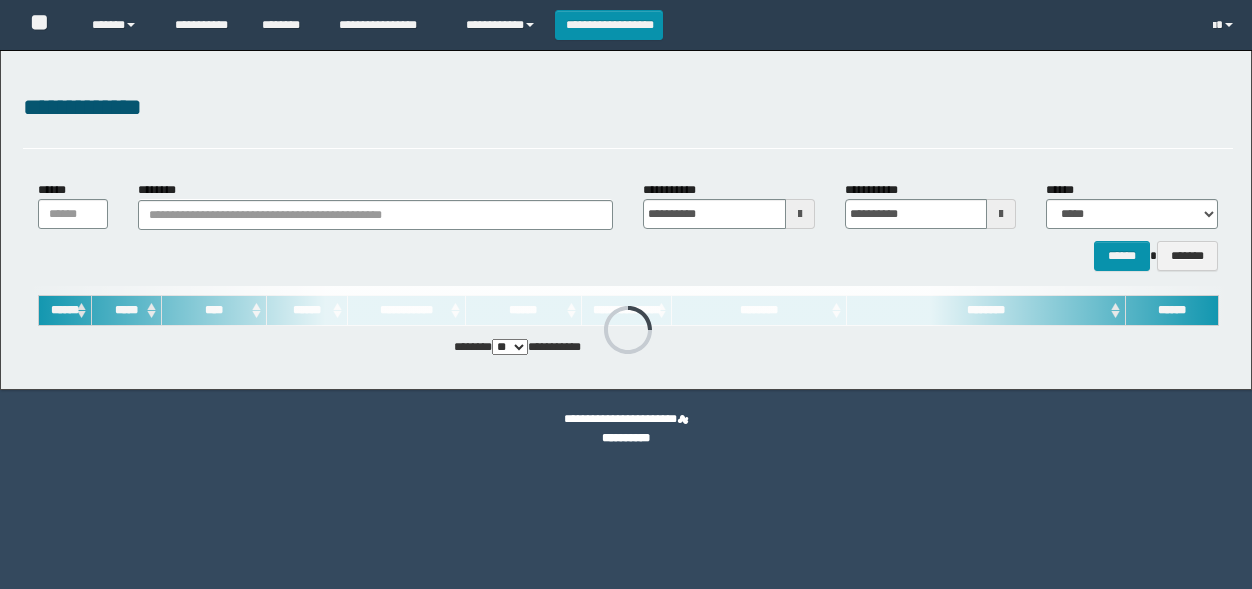 scroll, scrollTop: 0, scrollLeft: 0, axis: both 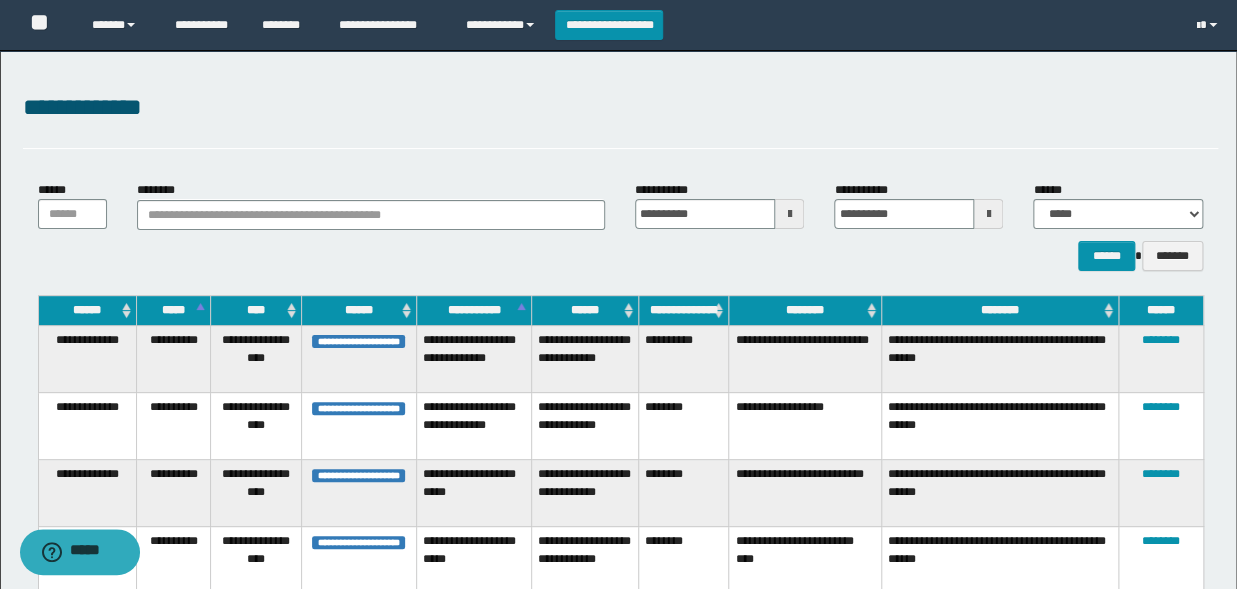 click on "********" at bounding box center [371, 205] 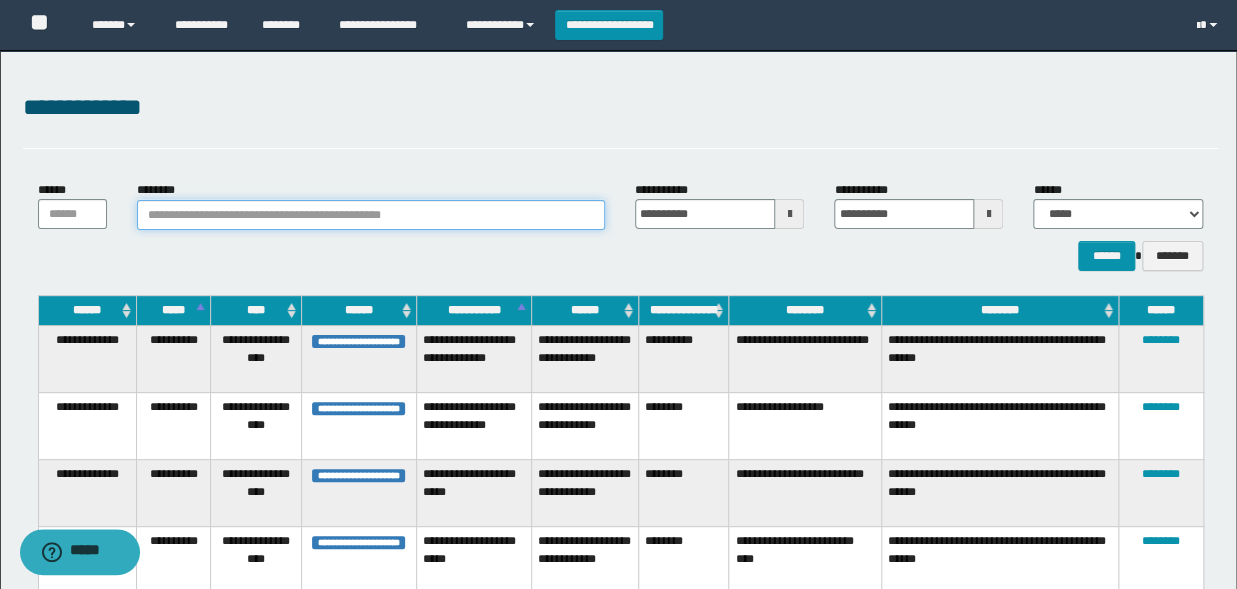 click on "********" at bounding box center (371, 215) 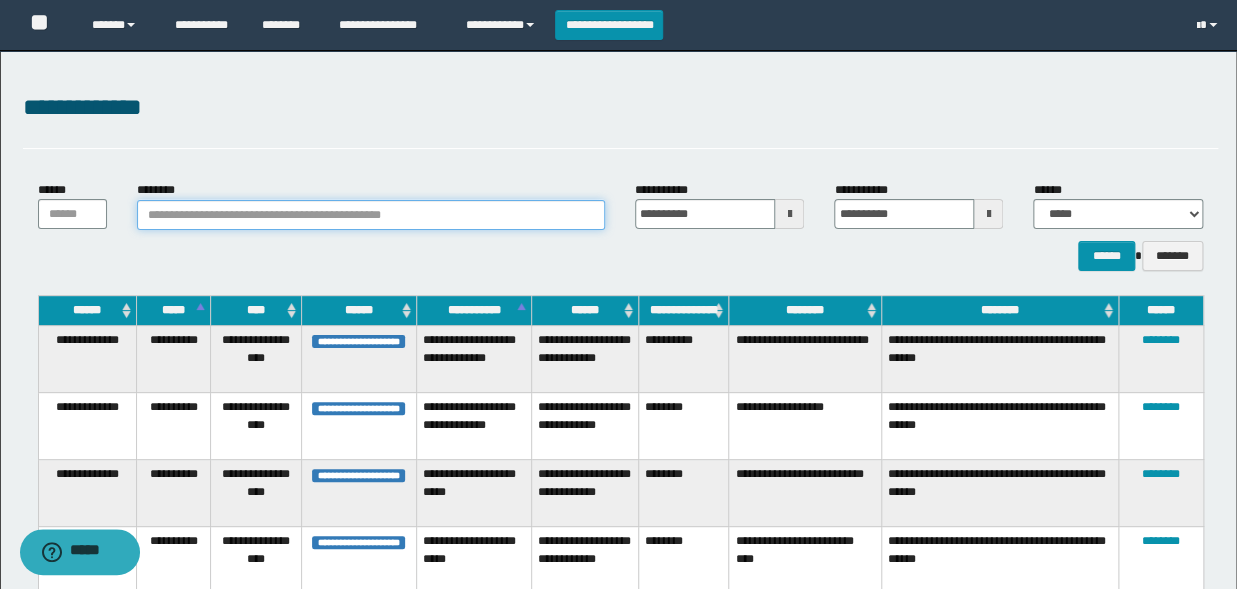click on "********" at bounding box center (371, 215) 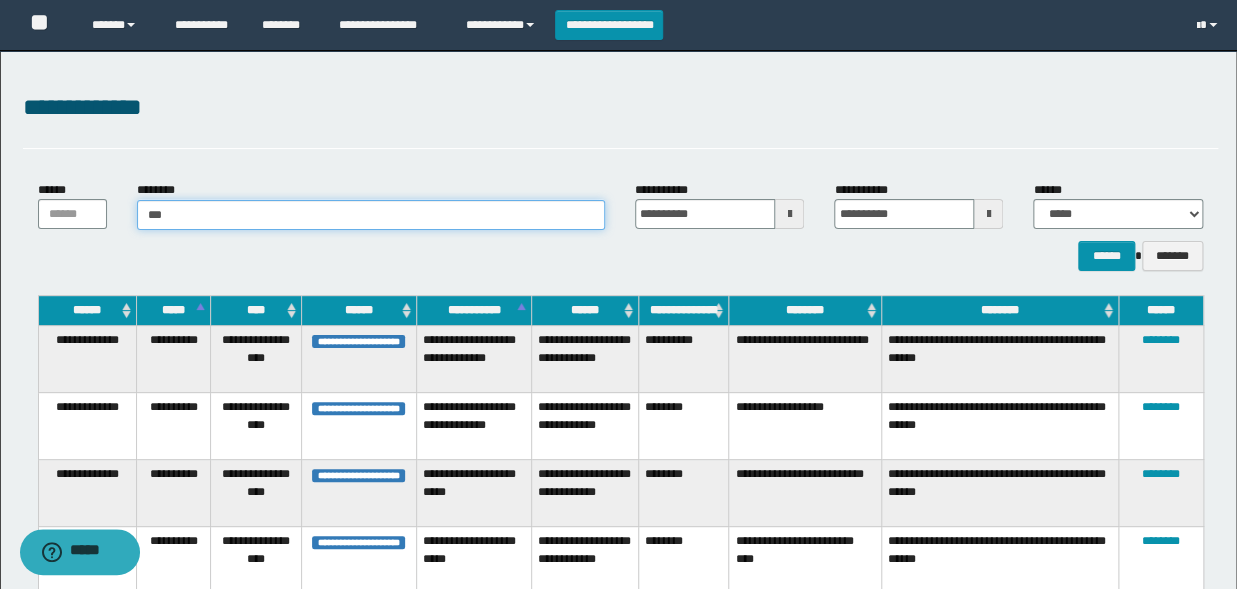 type on "****" 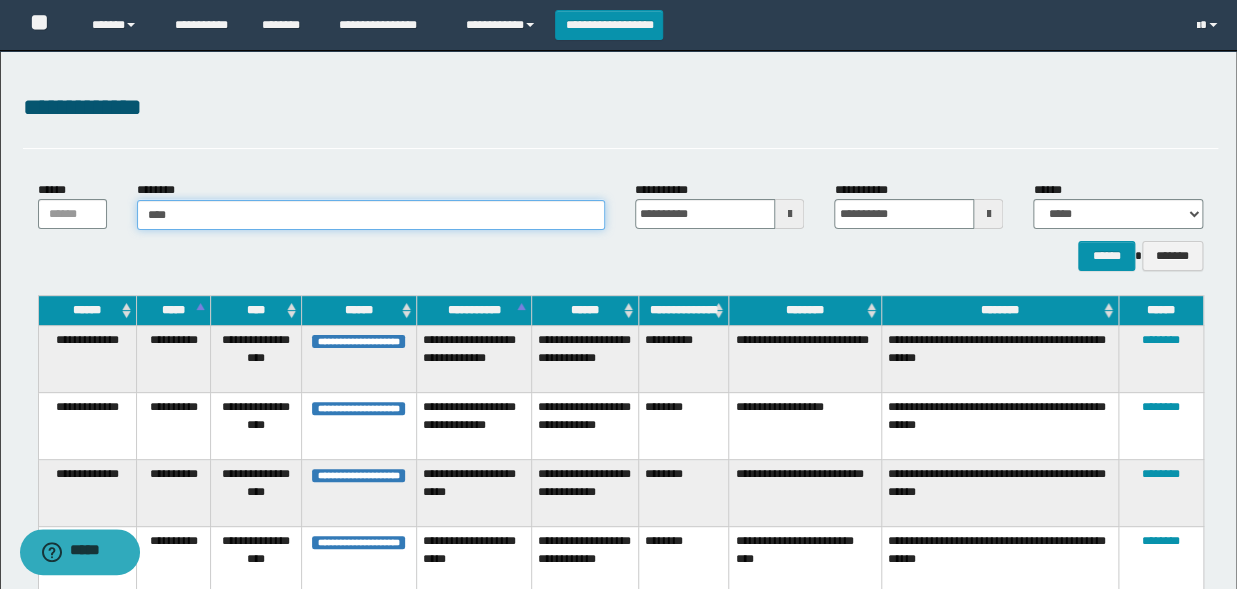type on "****" 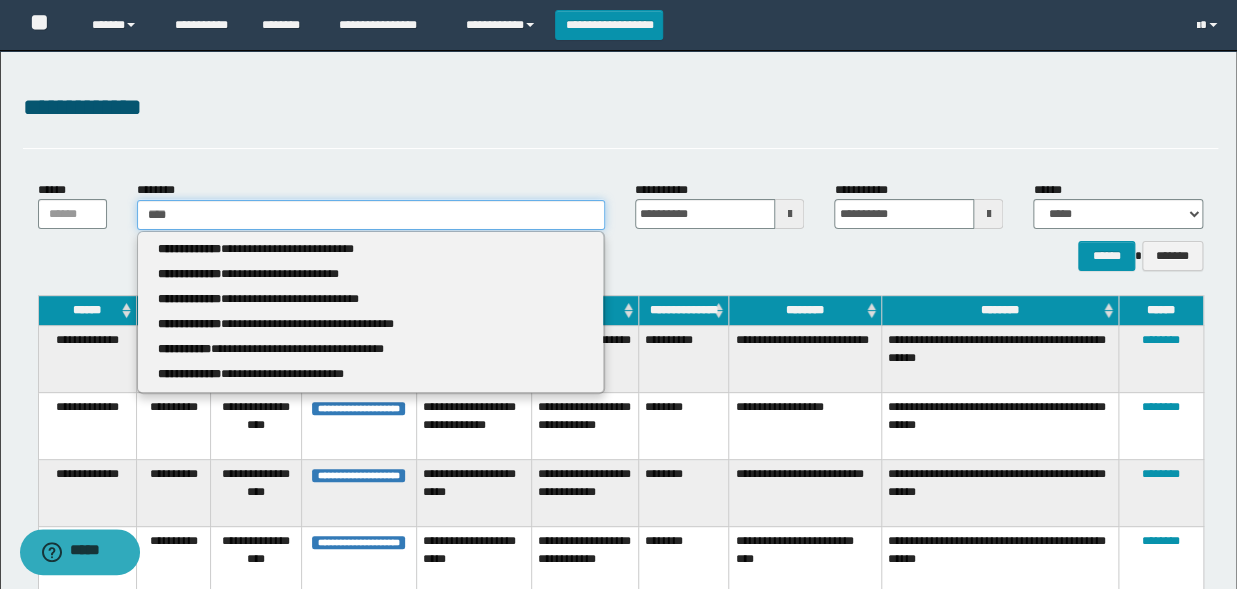 type 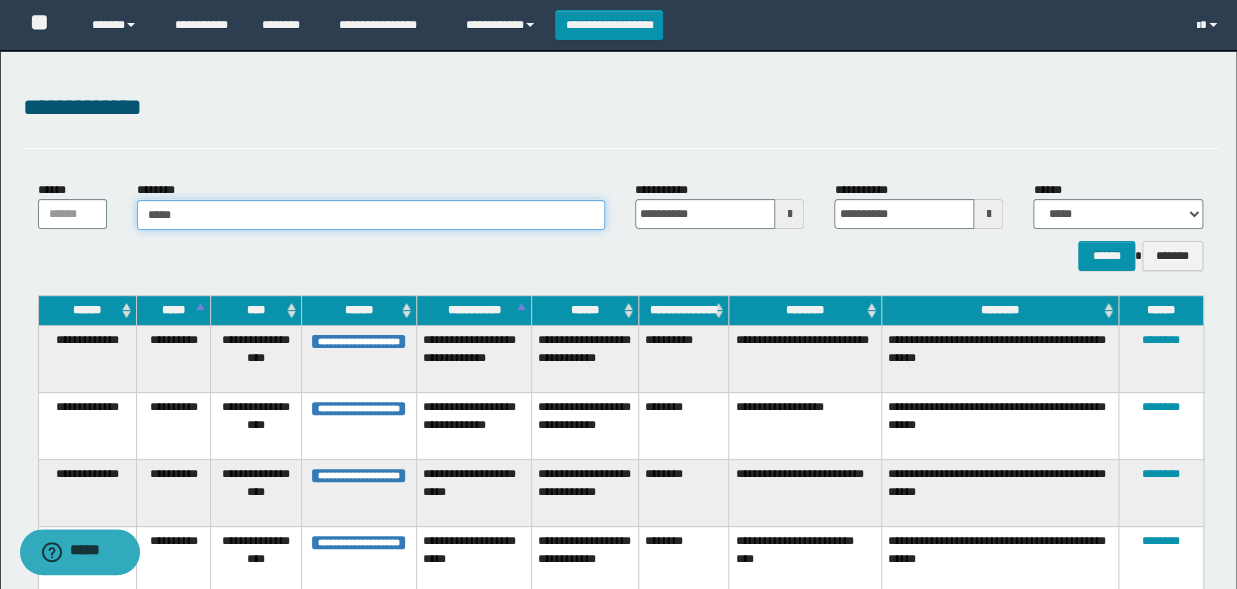 type on "******" 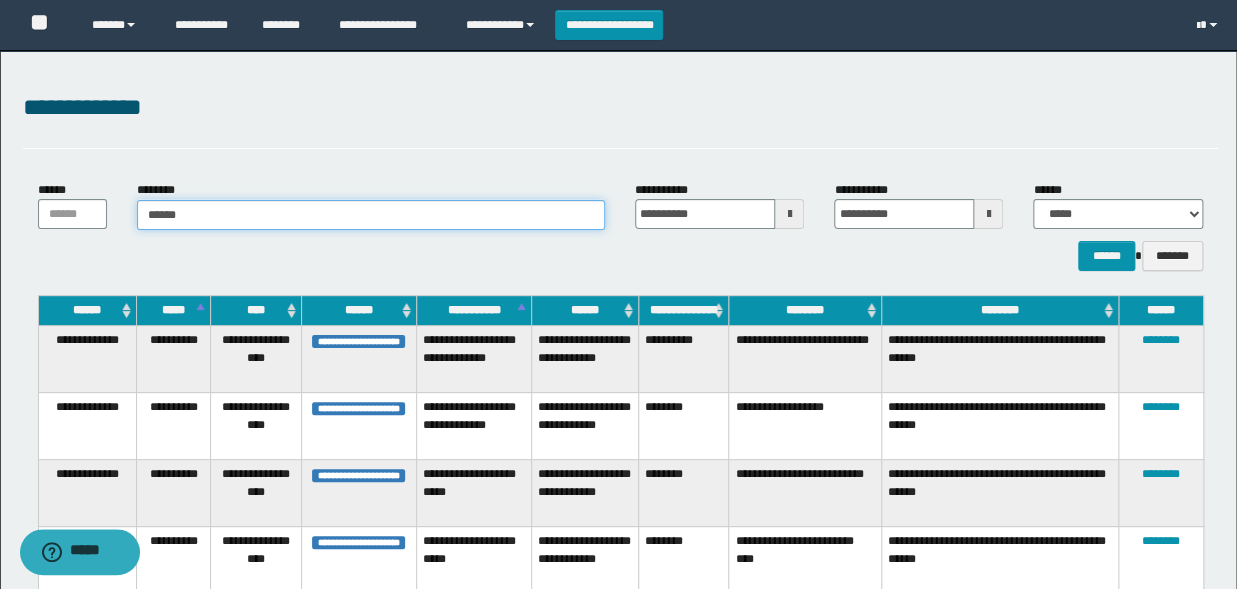 type on "******" 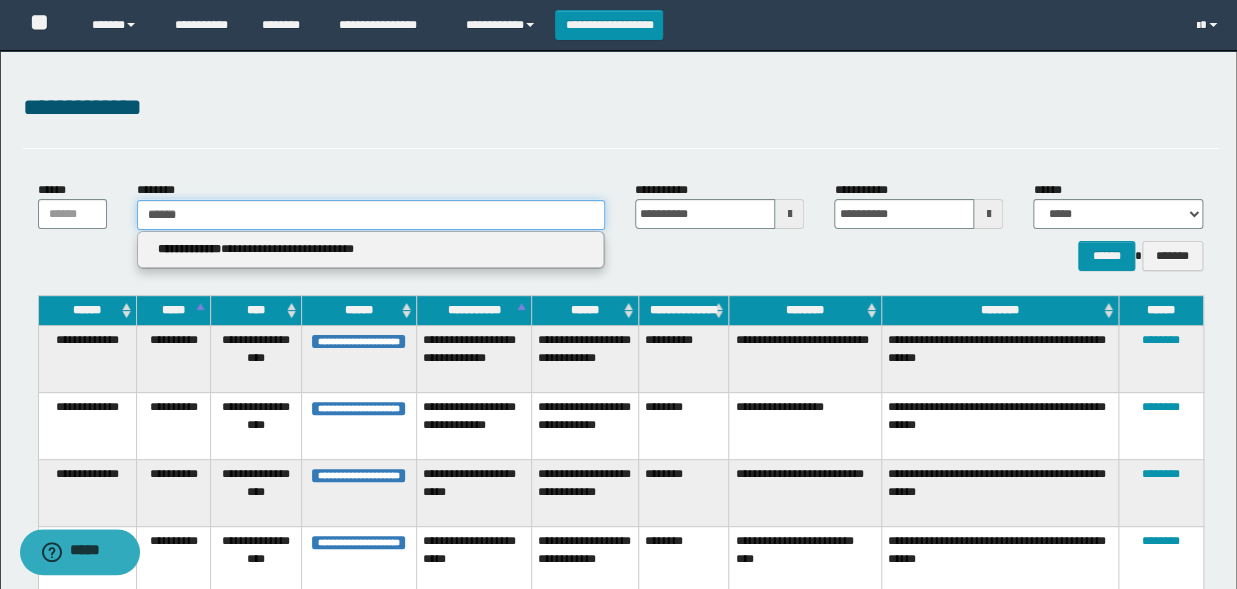 type 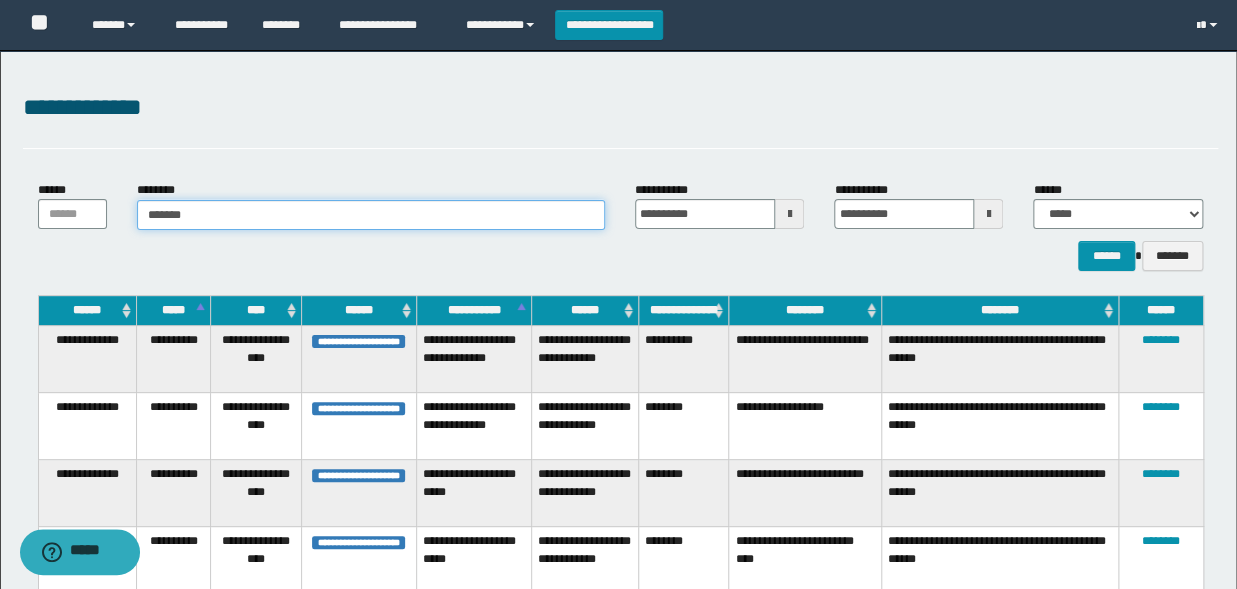 type on "*******" 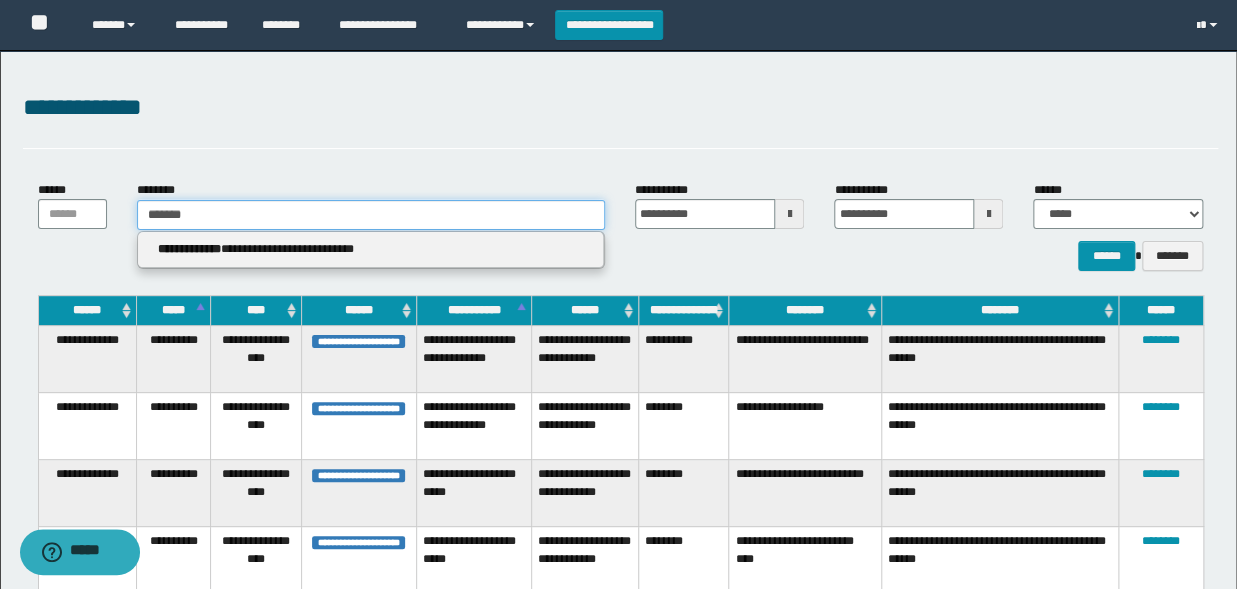 type 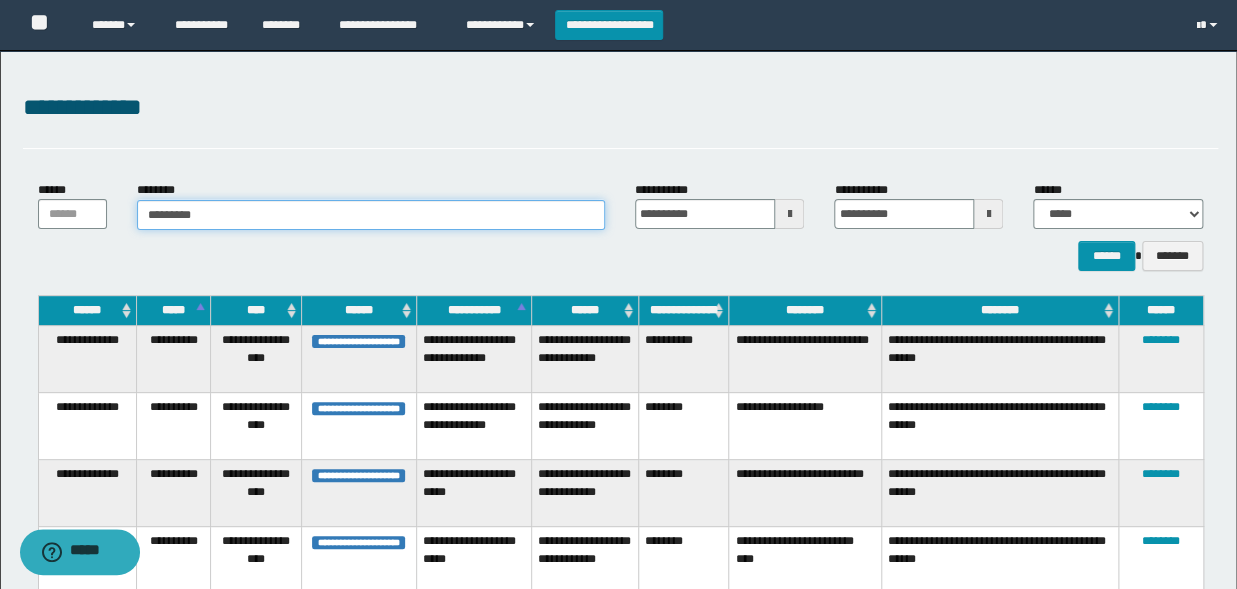 type on "**********" 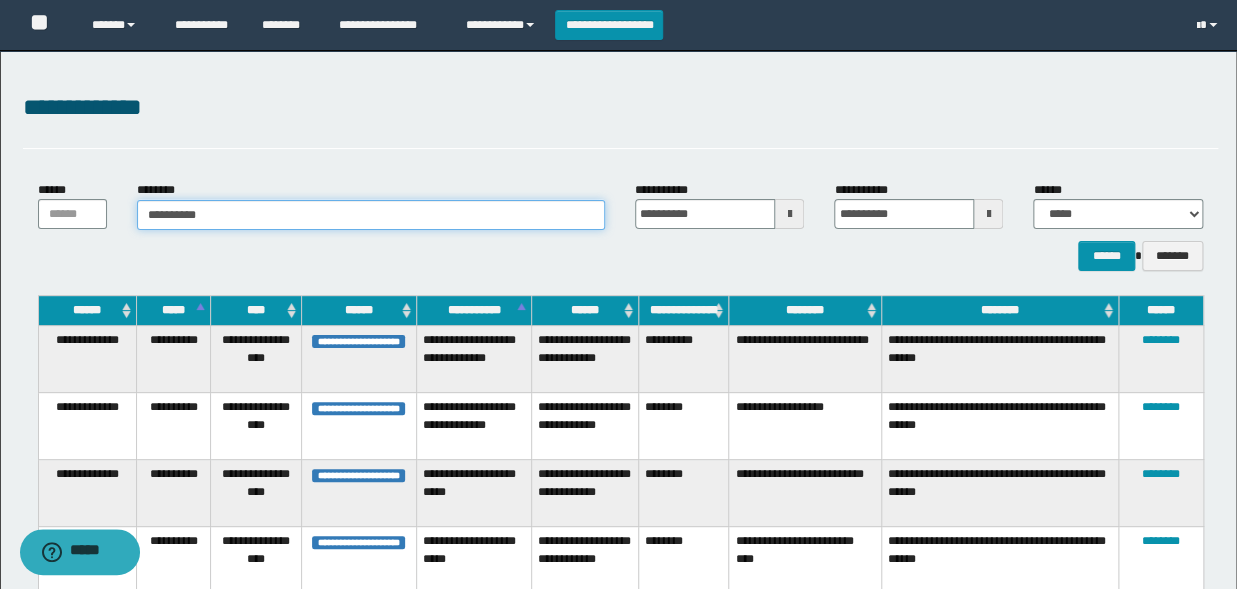 type on "**********" 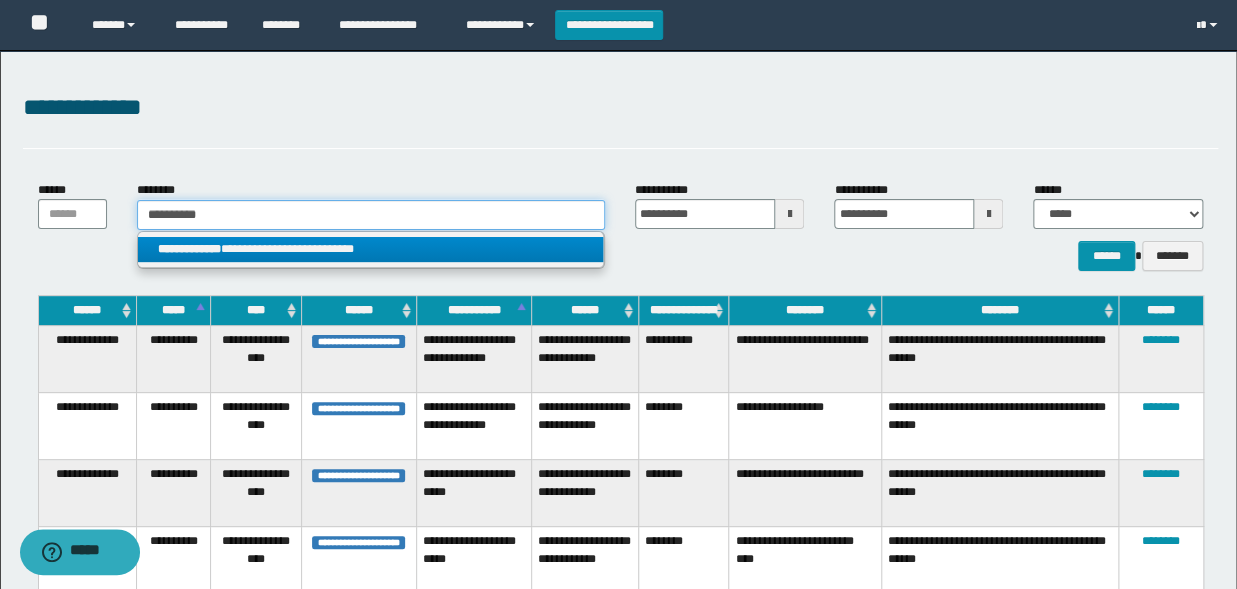 type on "**********" 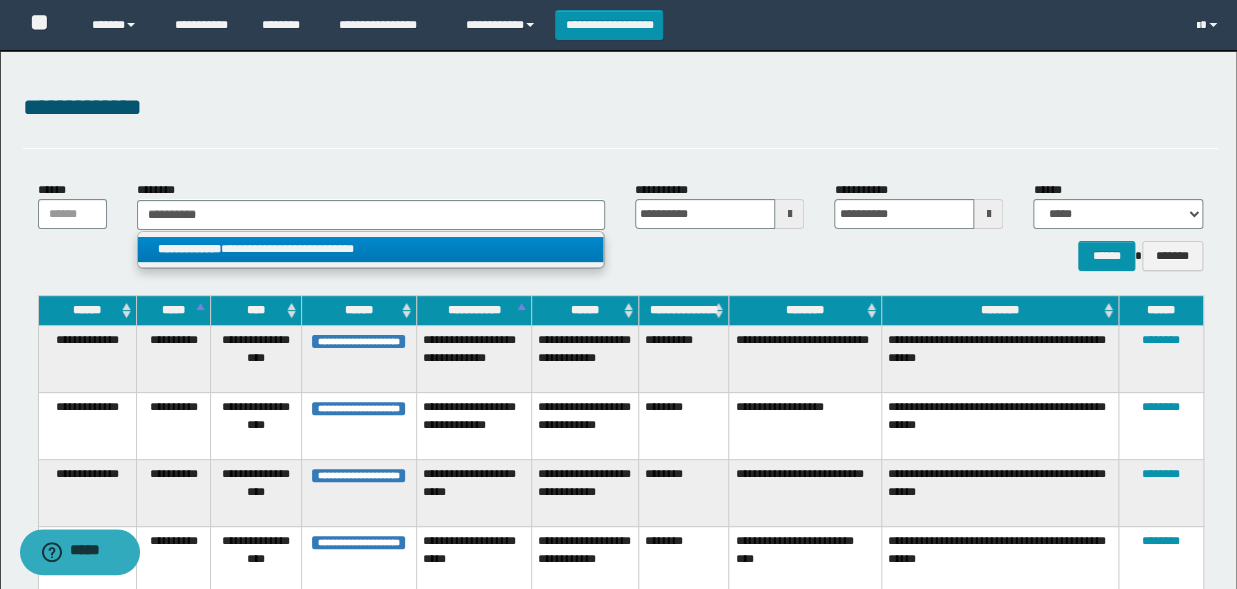 click on "**********" at bounding box center [370, 249] 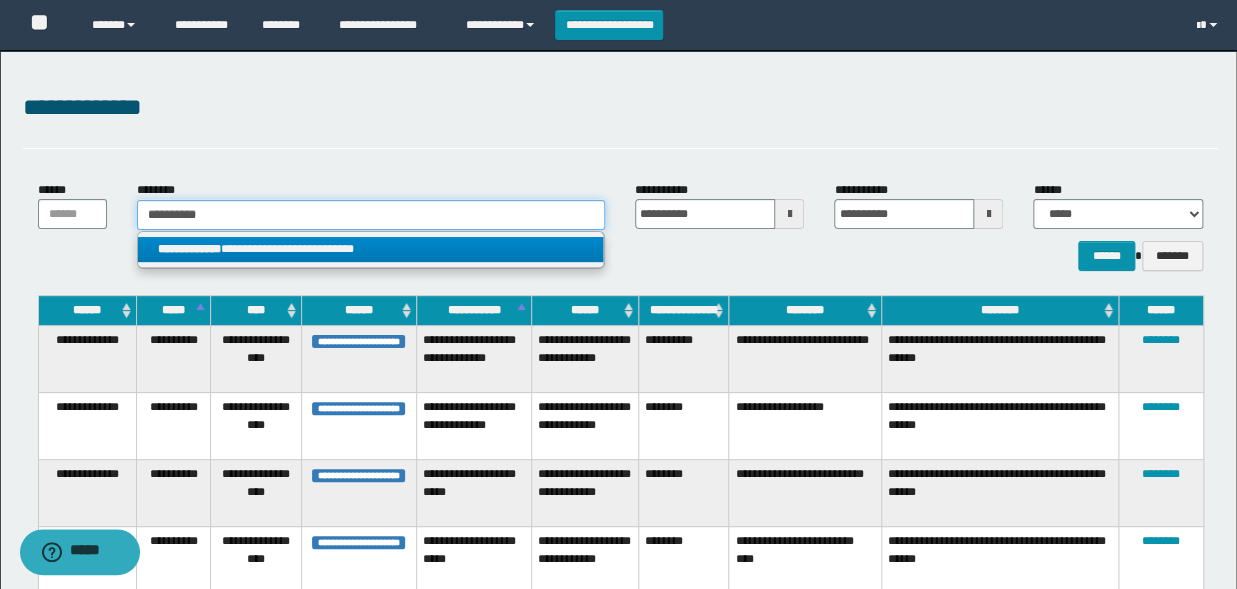 type 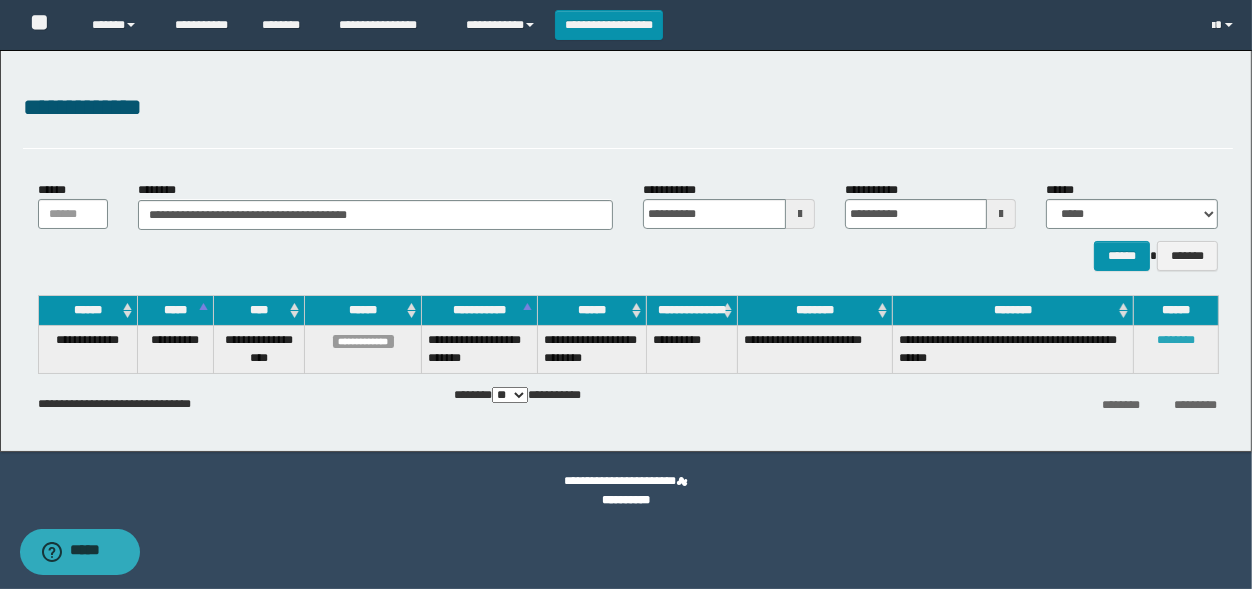 click on "********" at bounding box center [1176, 340] 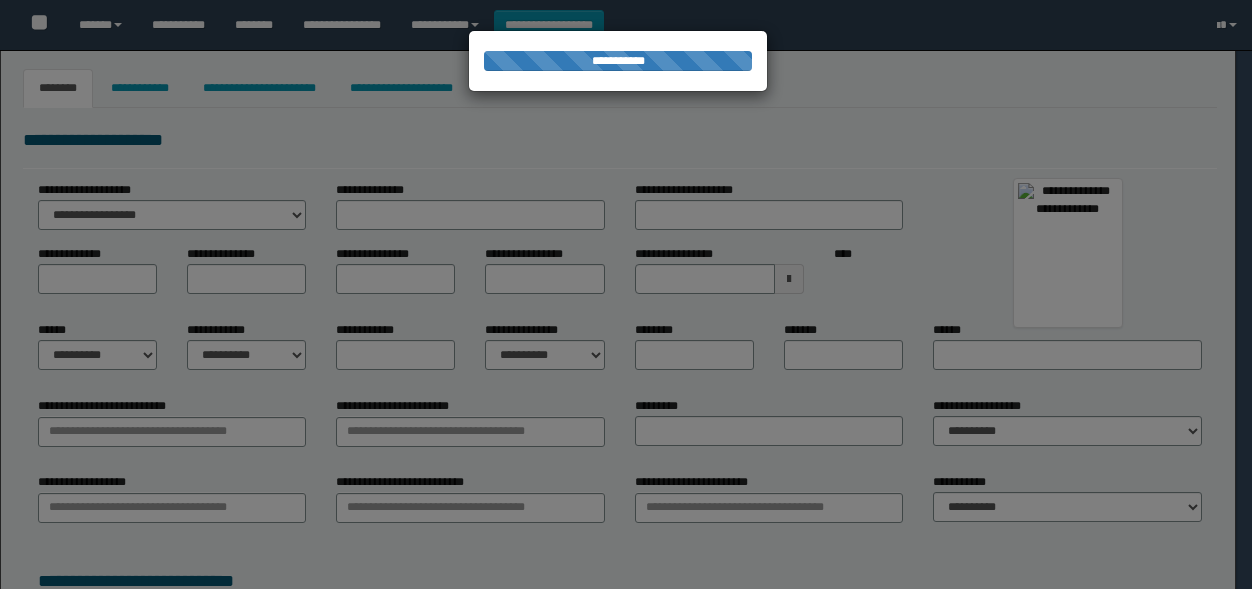 click at bounding box center (626, 294) 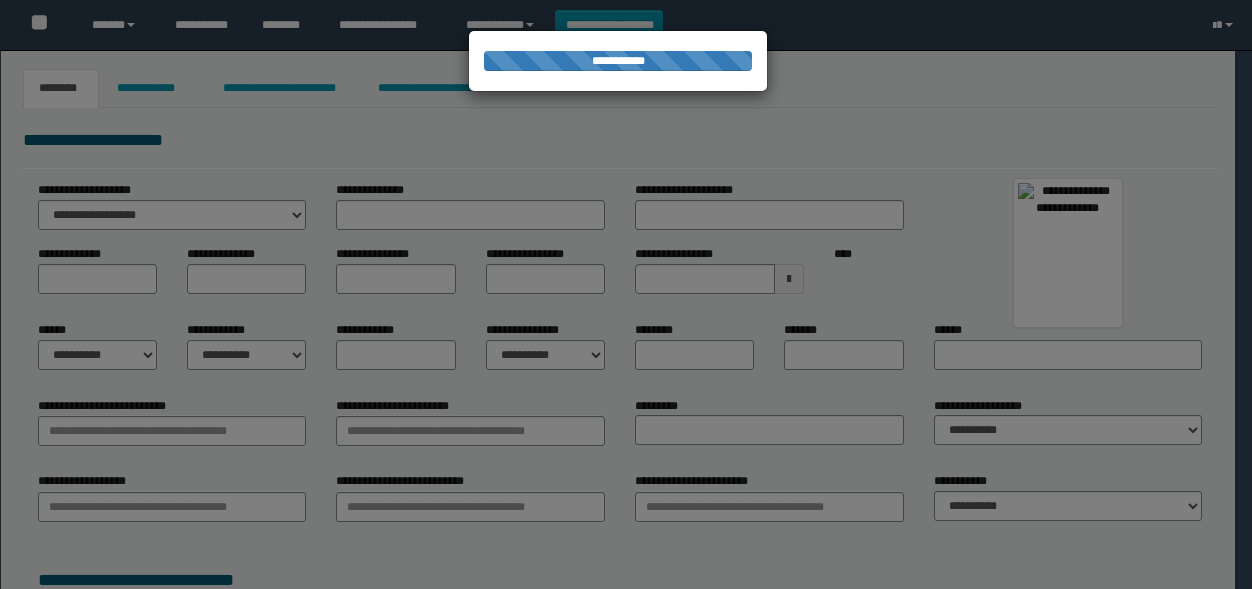 type on "**********" 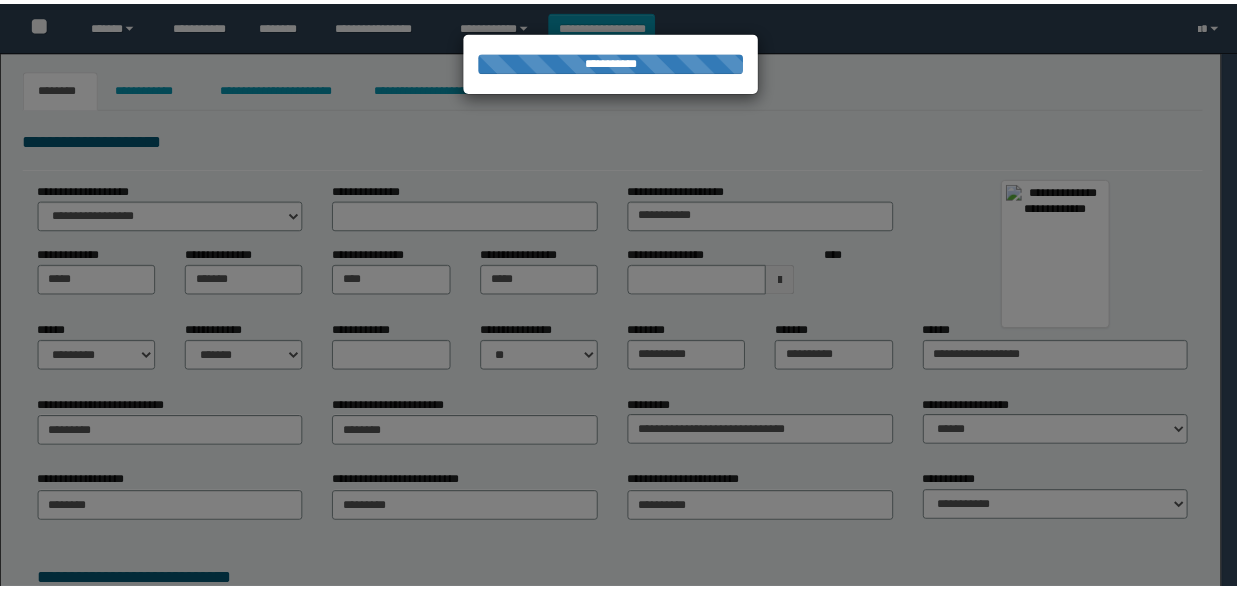 scroll, scrollTop: 0, scrollLeft: 0, axis: both 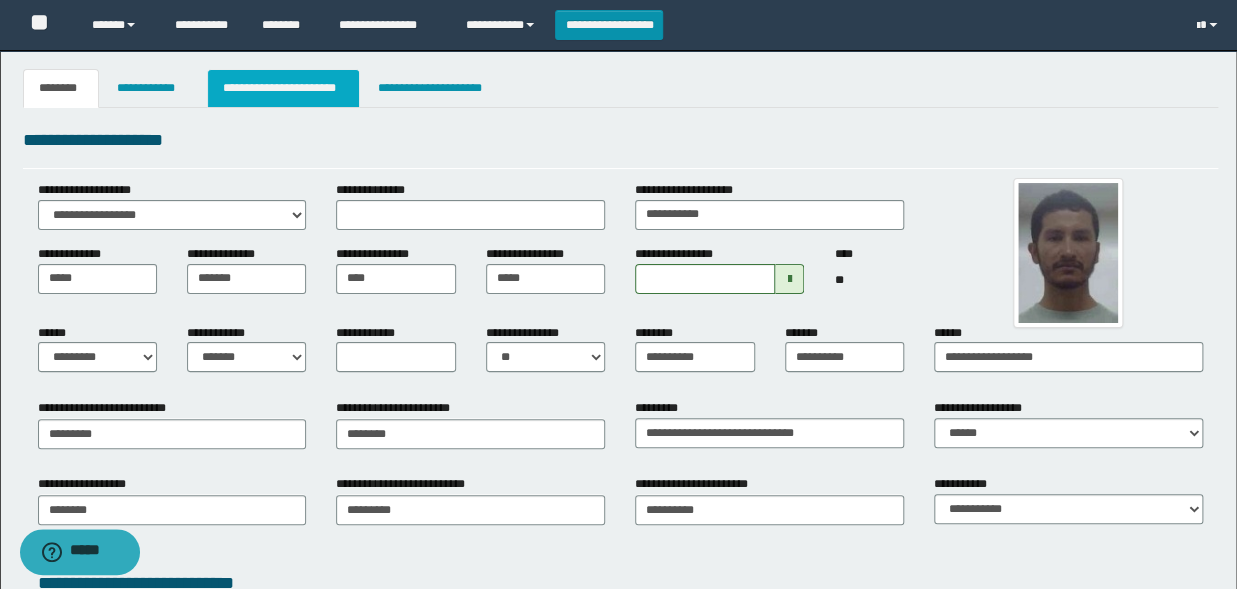 click on "**********" at bounding box center (284, 88) 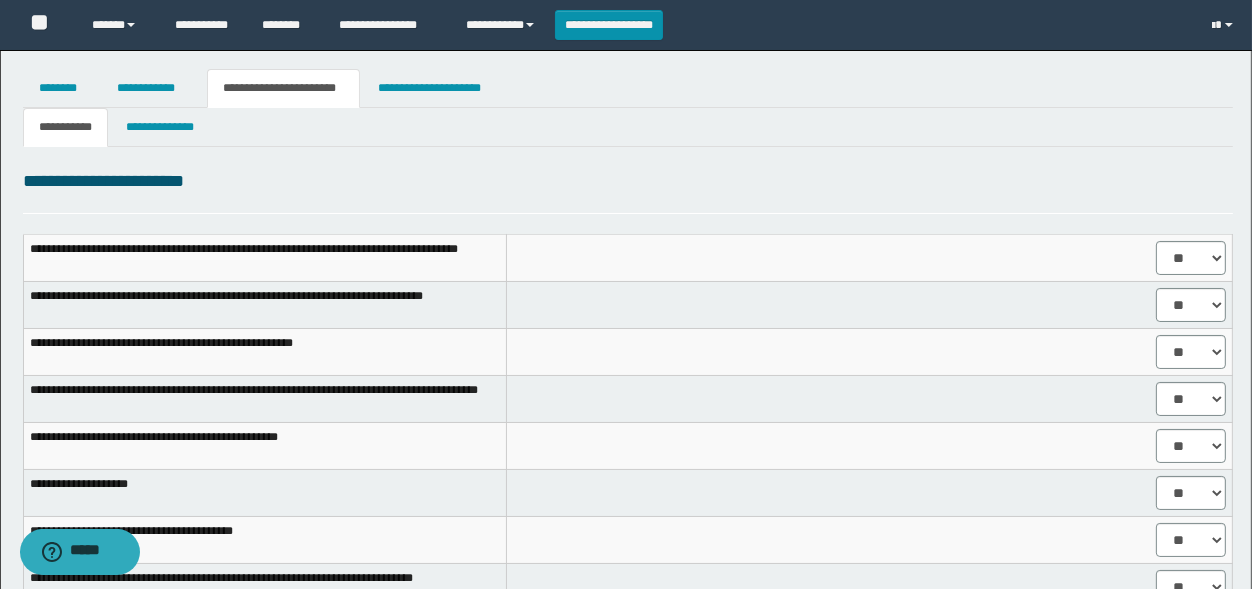 select on "****" 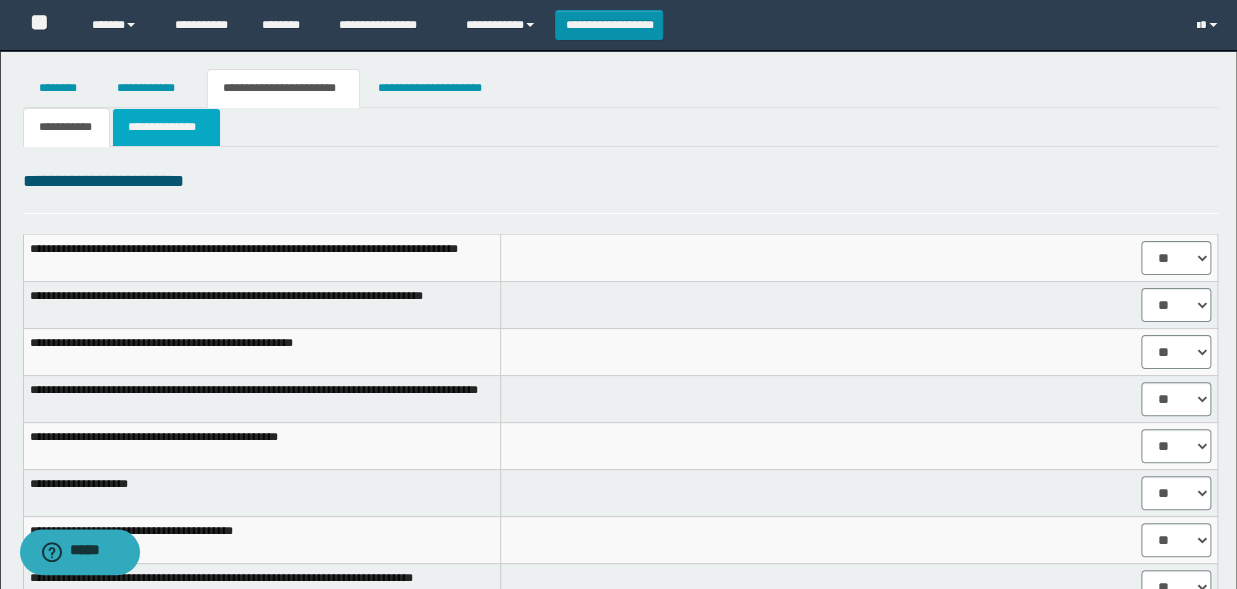 click on "**********" at bounding box center (166, 127) 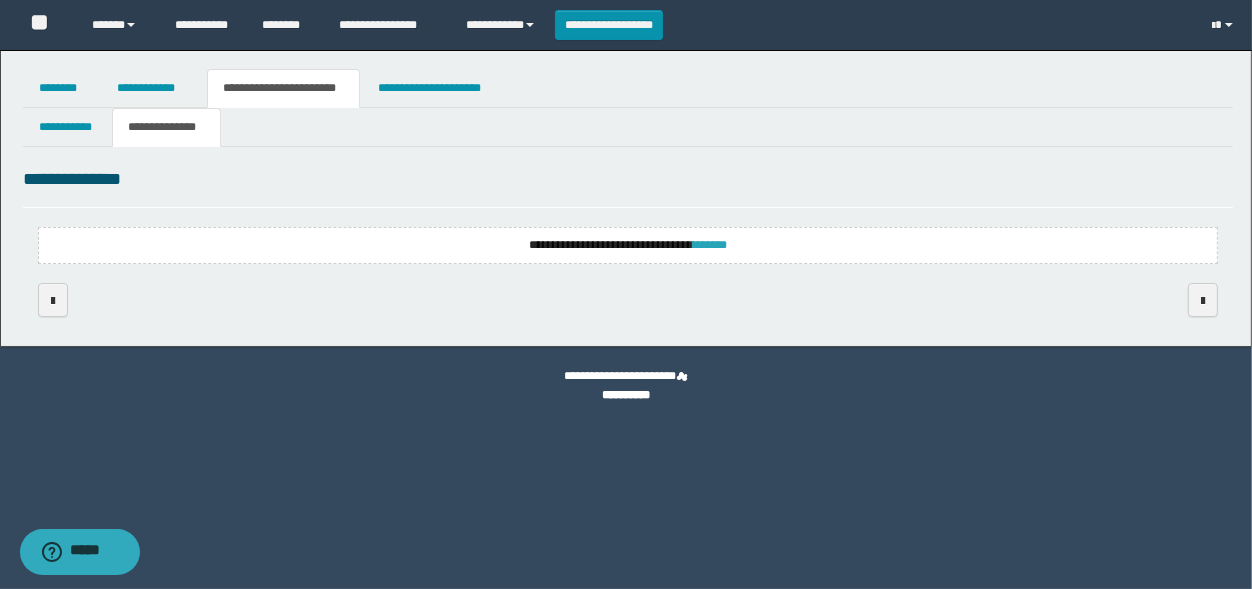 click on "*******" at bounding box center [710, 245] 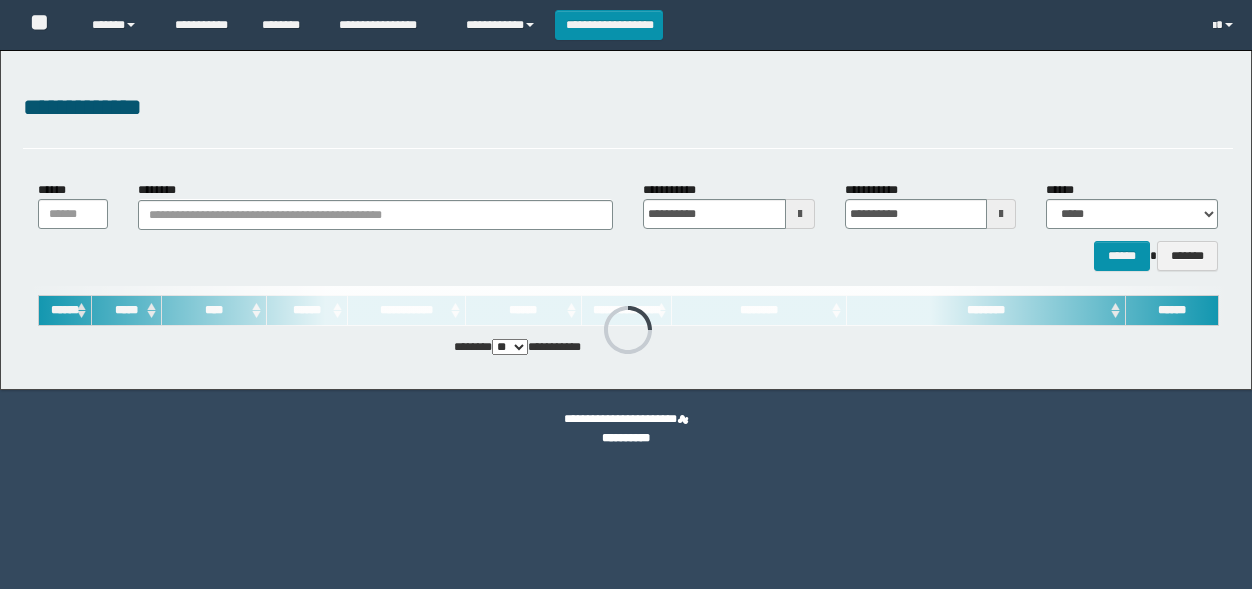 scroll, scrollTop: 0, scrollLeft: 0, axis: both 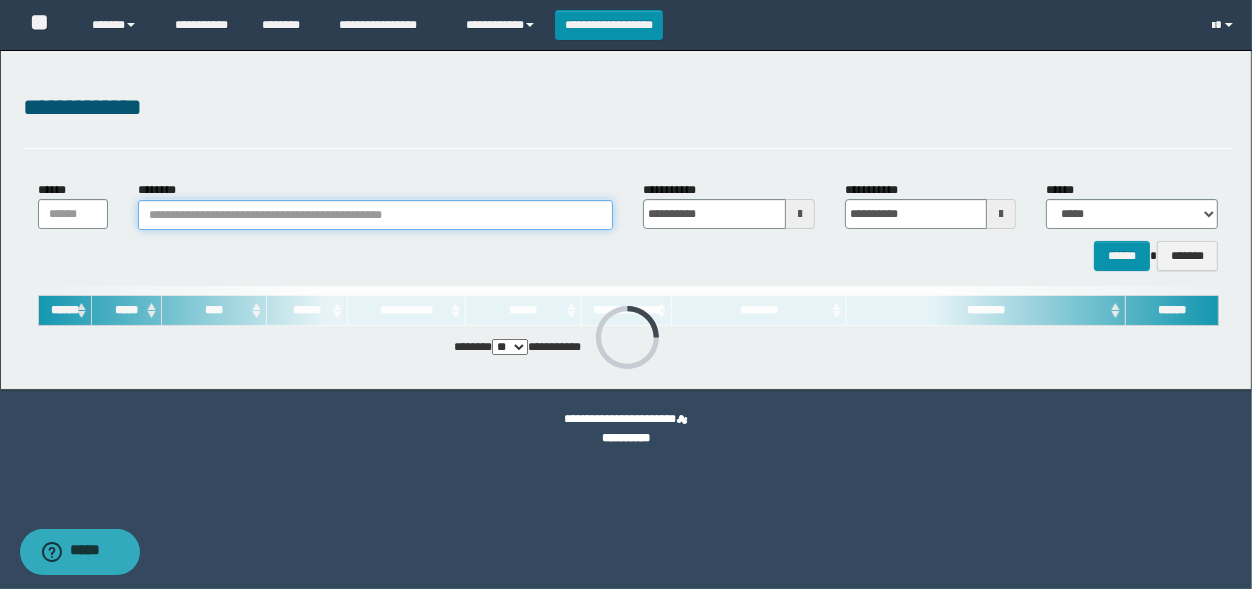 click on "********" at bounding box center (375, 215) 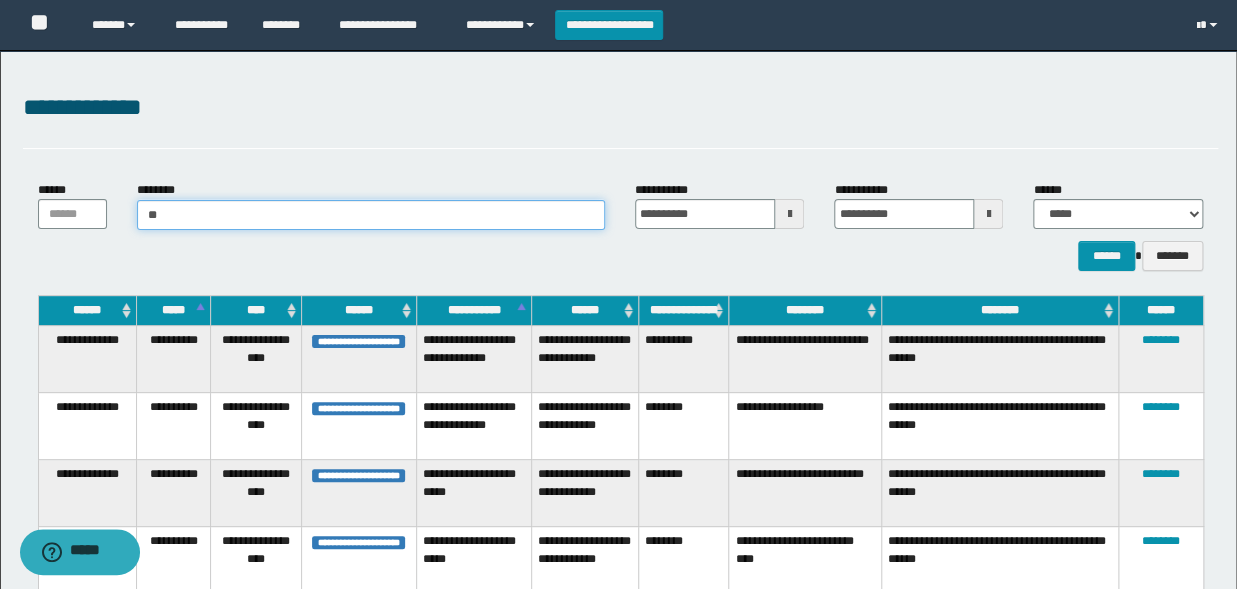 type on "***" 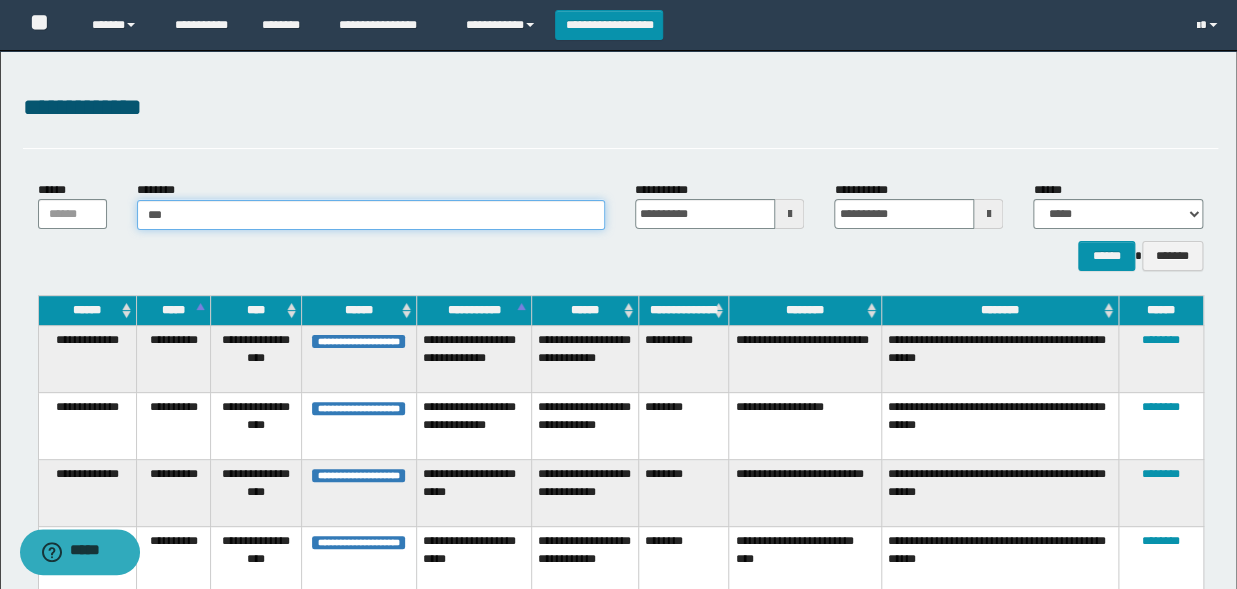 type on "***" 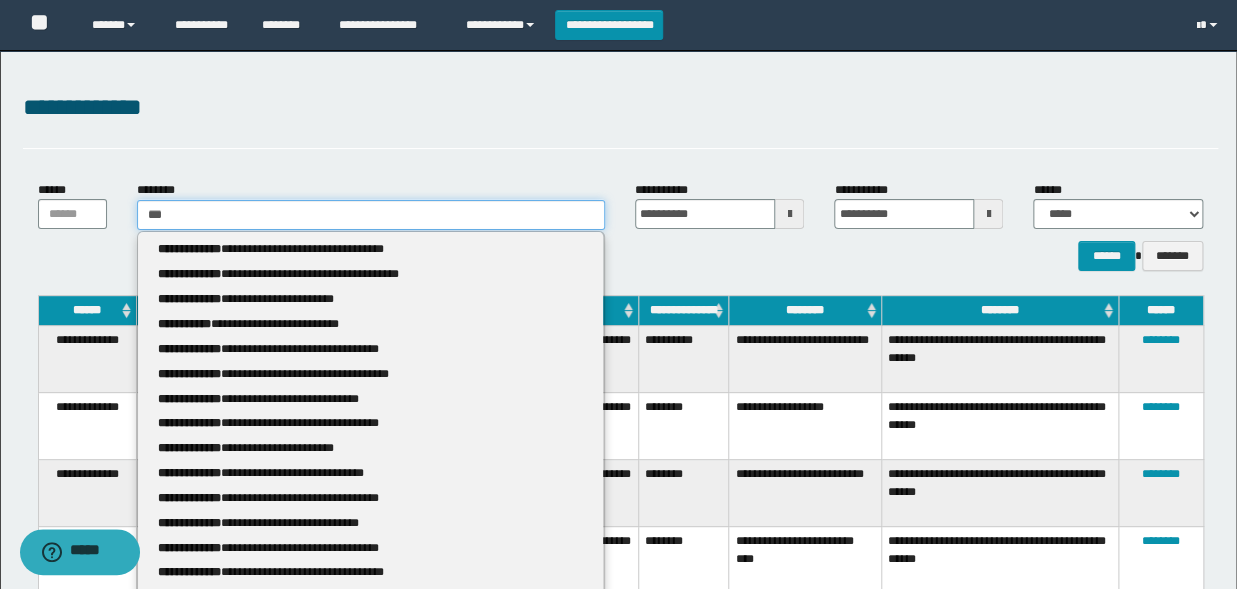 type 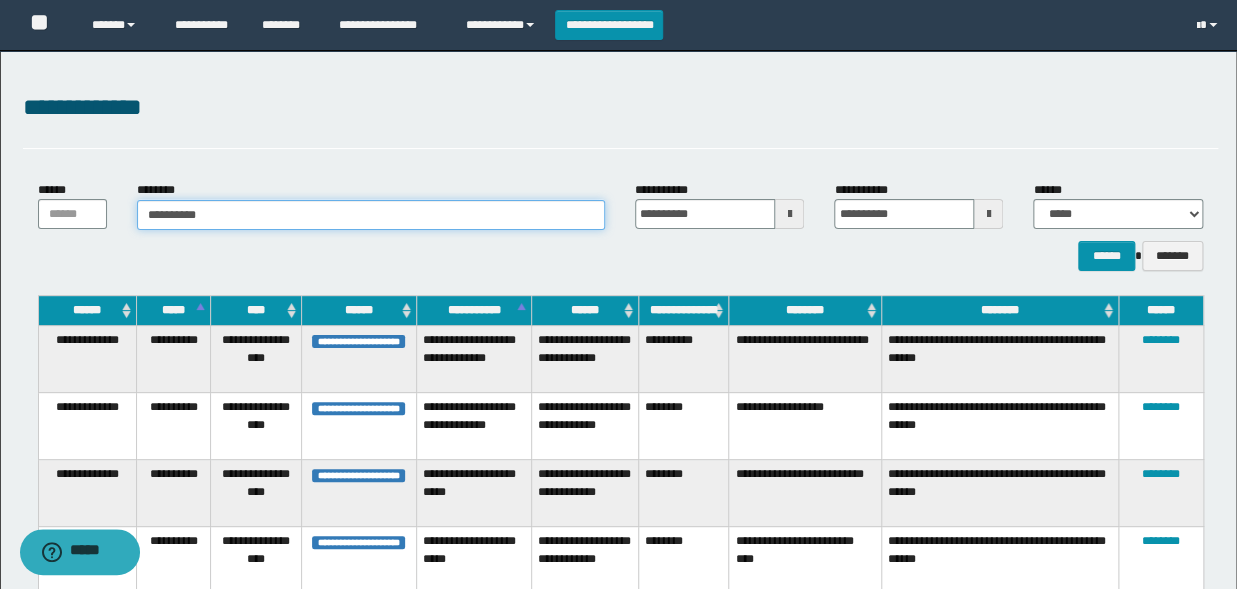 click on "**********" at bounding box center [371, 215] 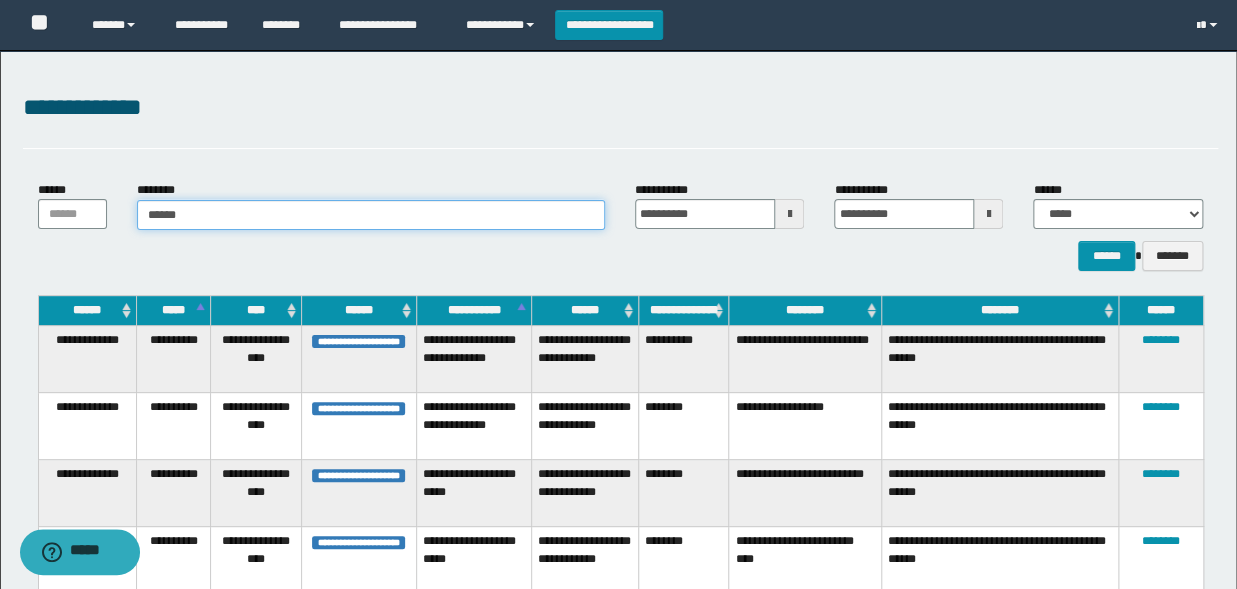 type on "*****" 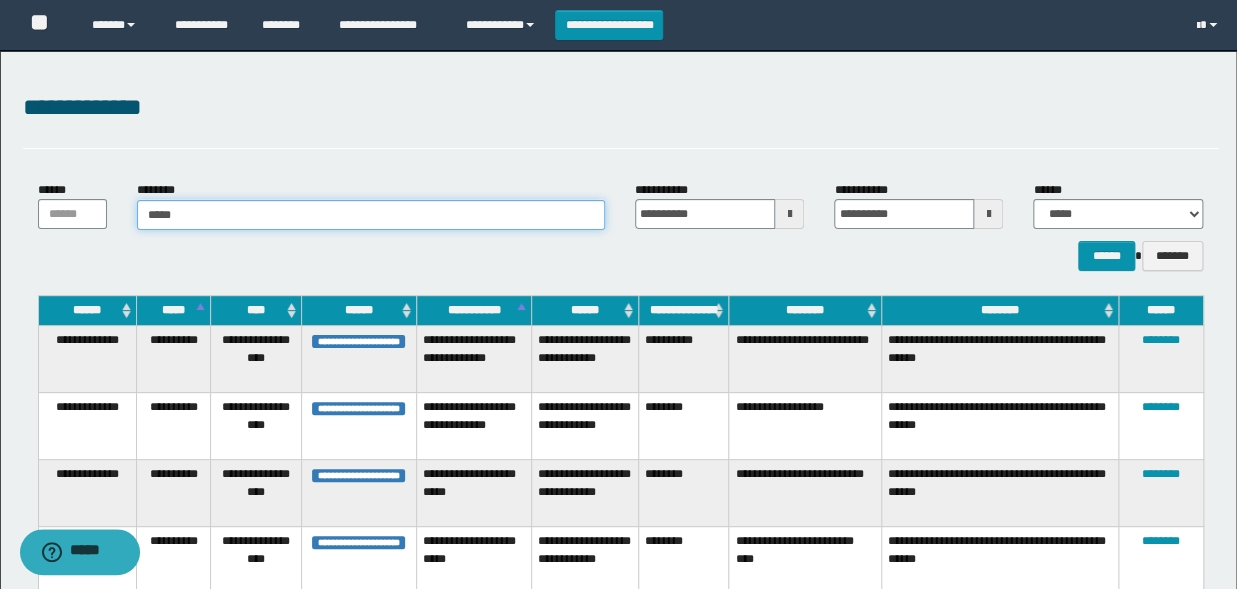 type on "*****" 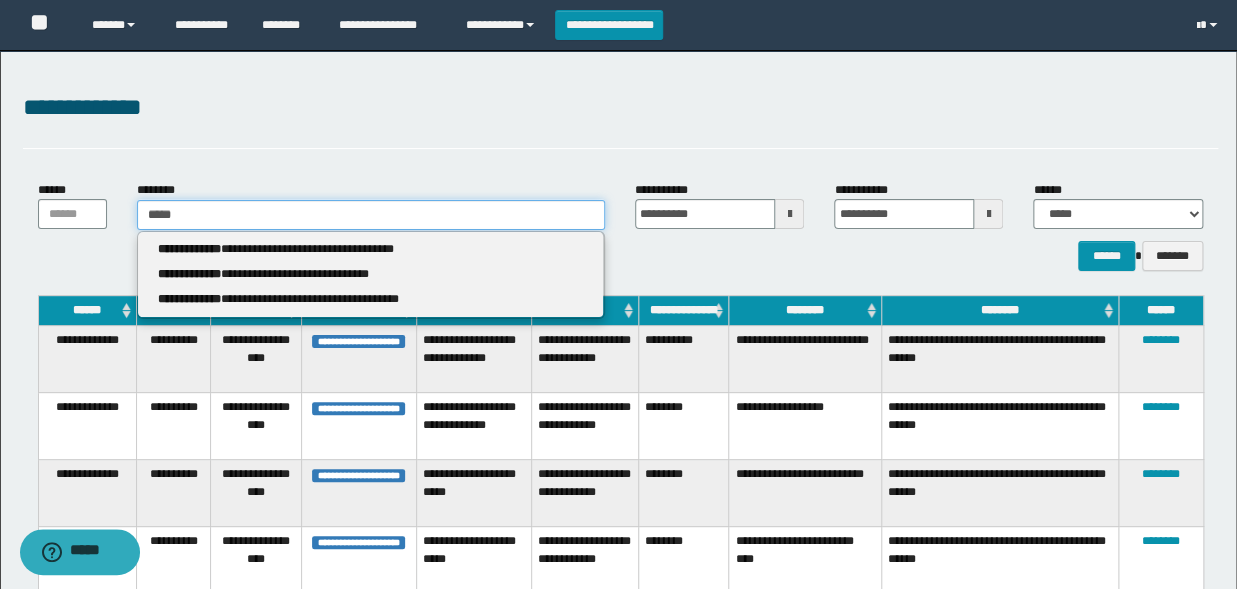 type 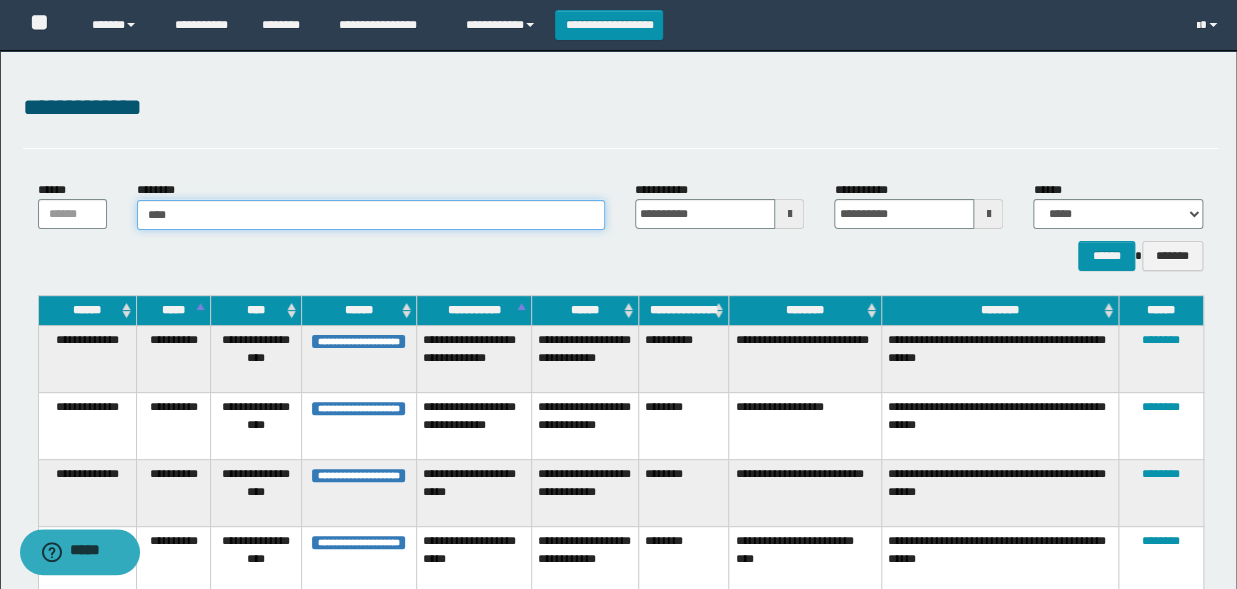 type on "****" 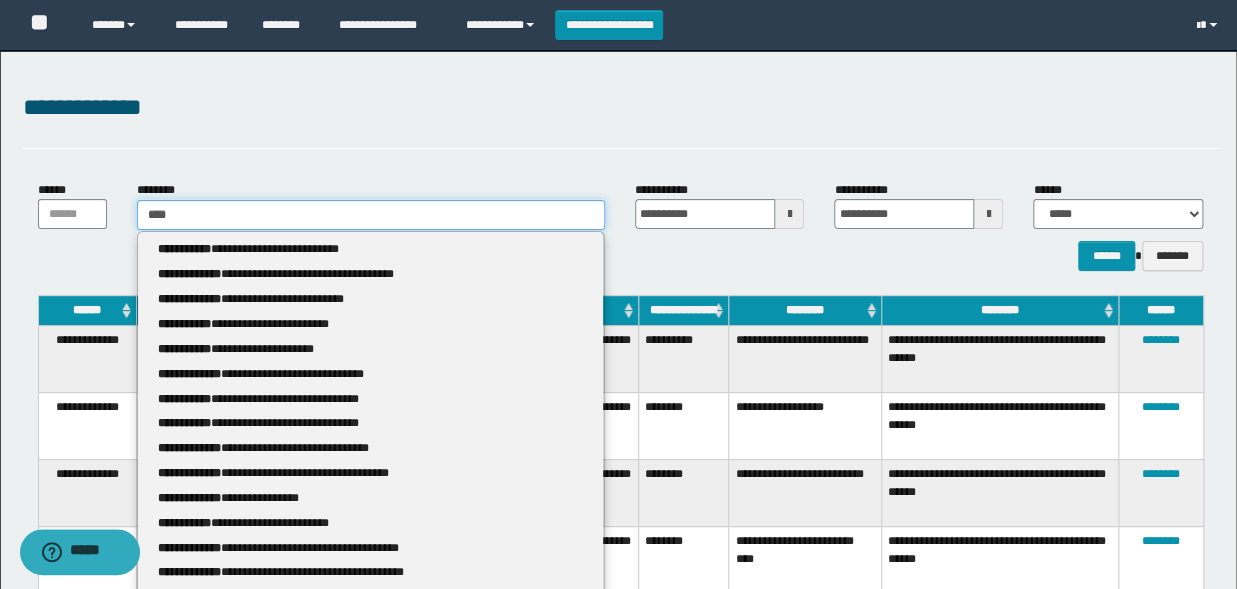 type 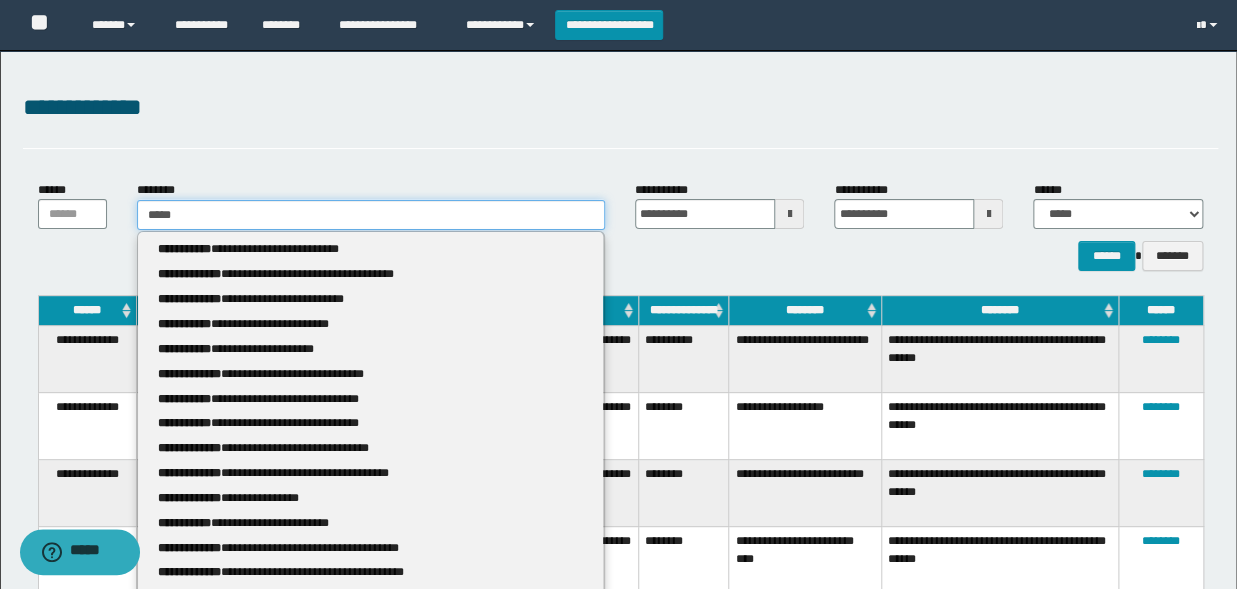 type on "*****" 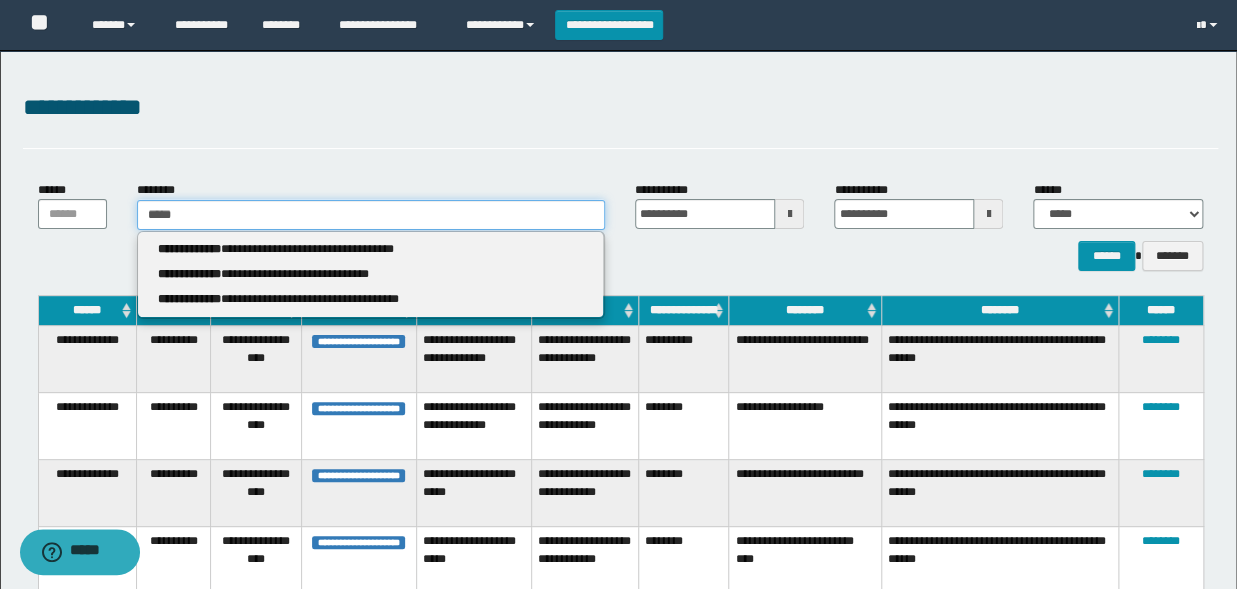 type 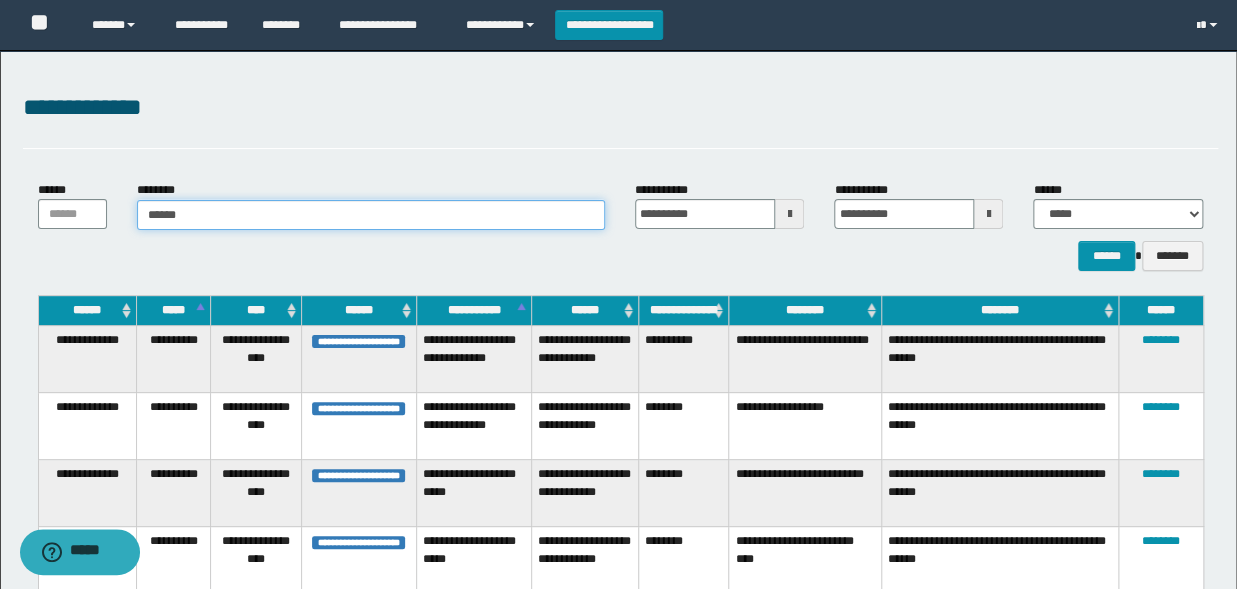 type on "*****" 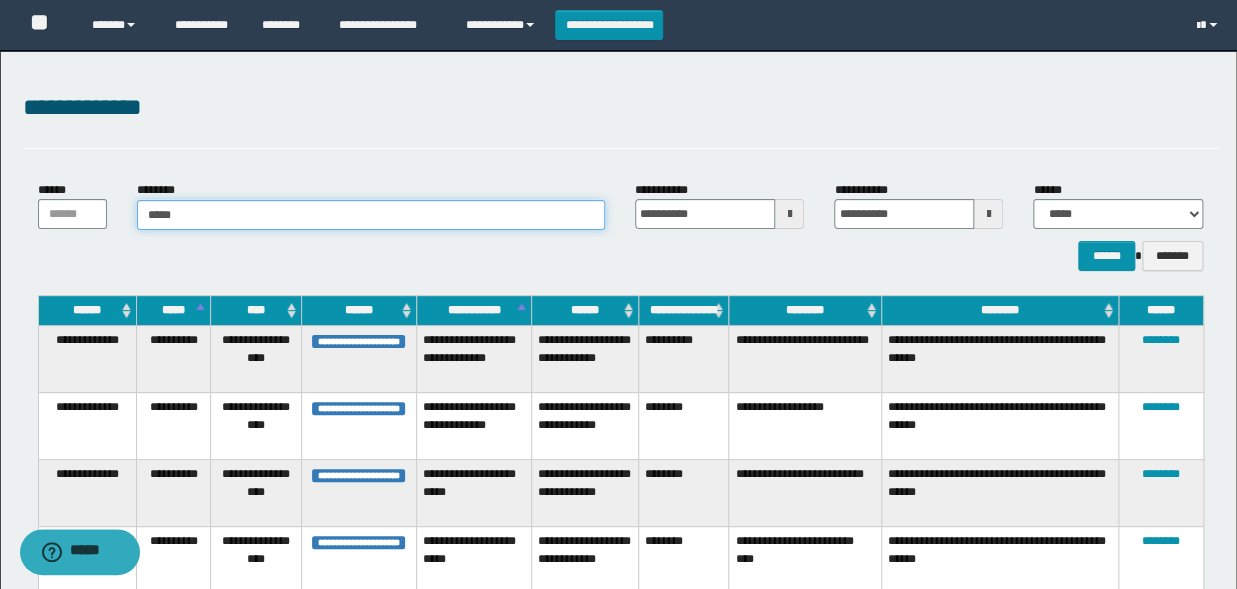 type on "*****" 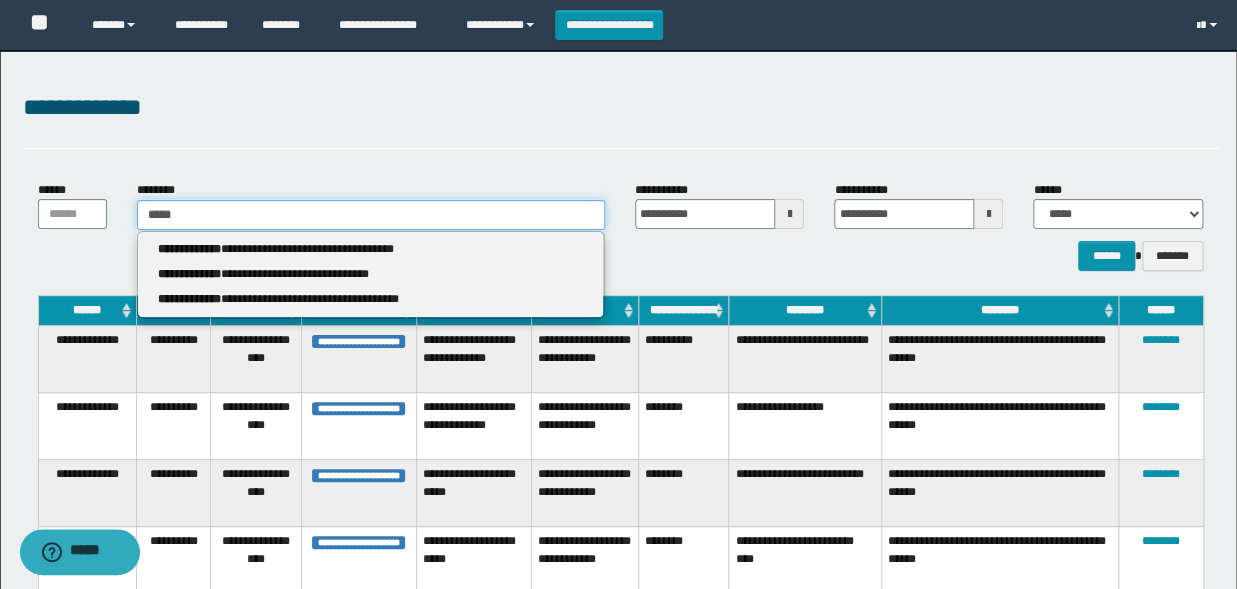 type 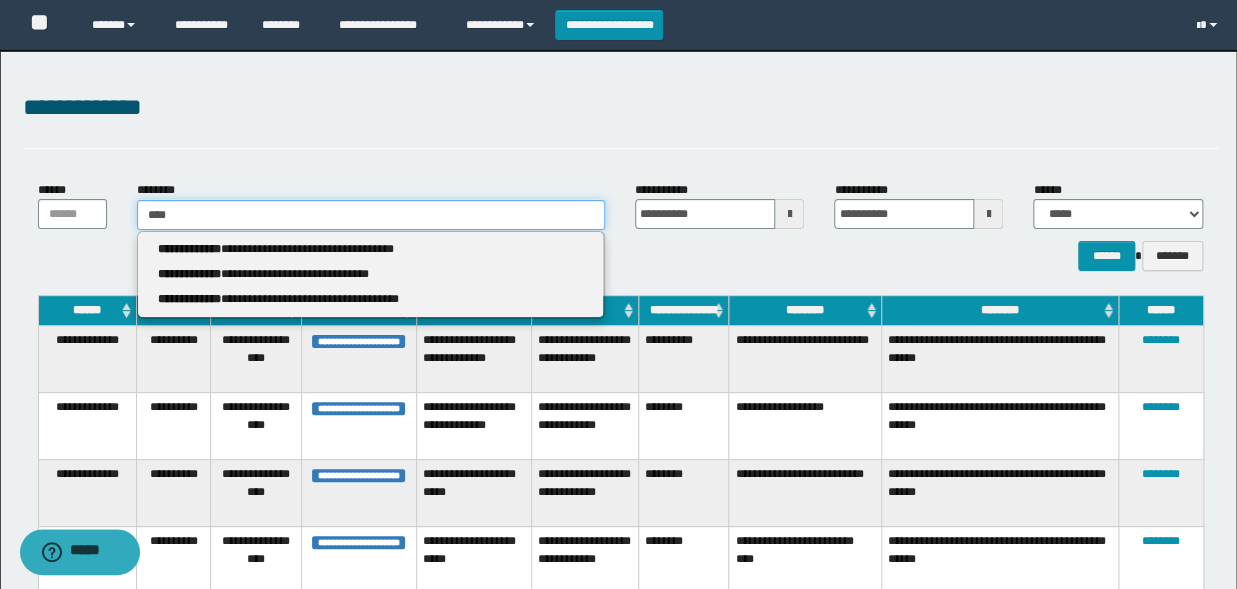 type on "****" 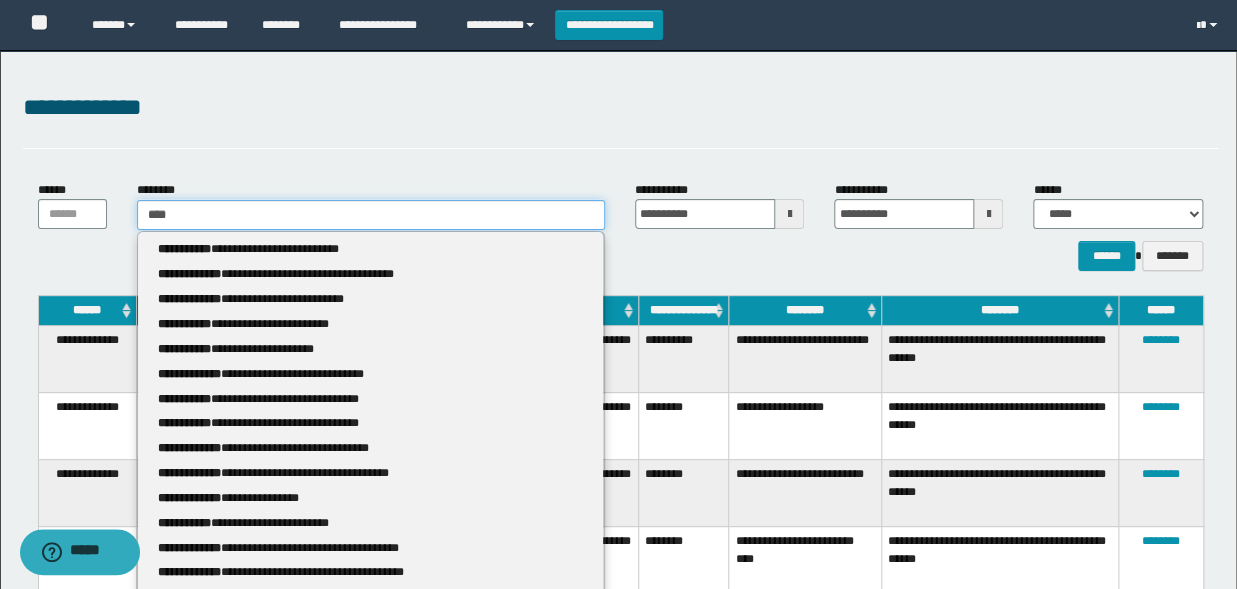 type 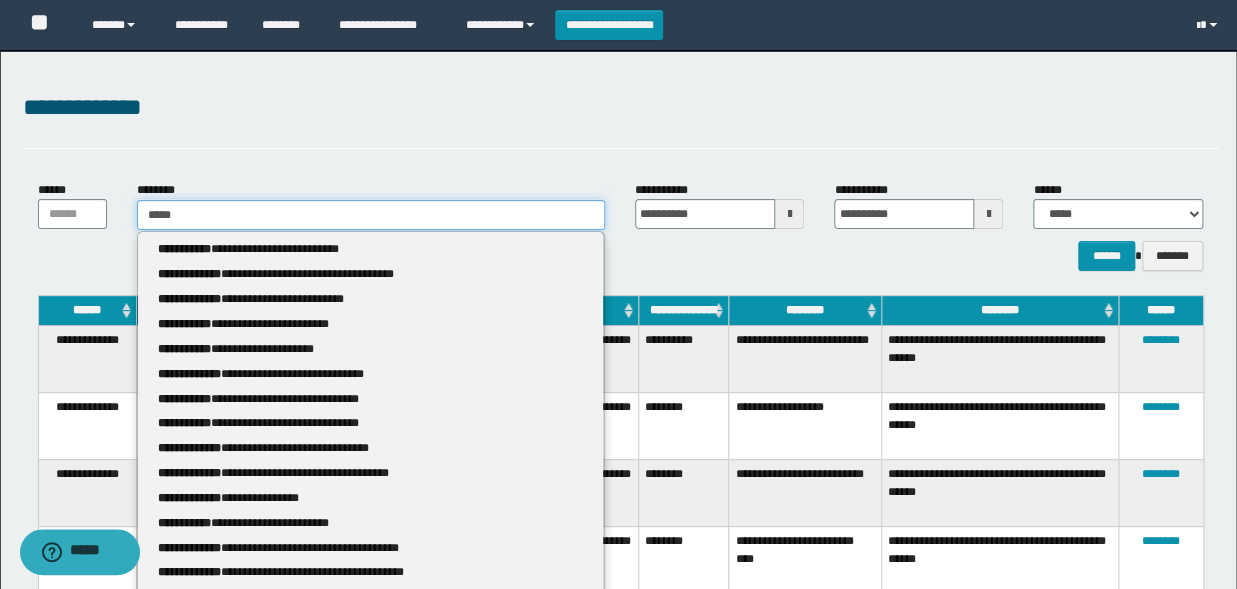 type on "*****" 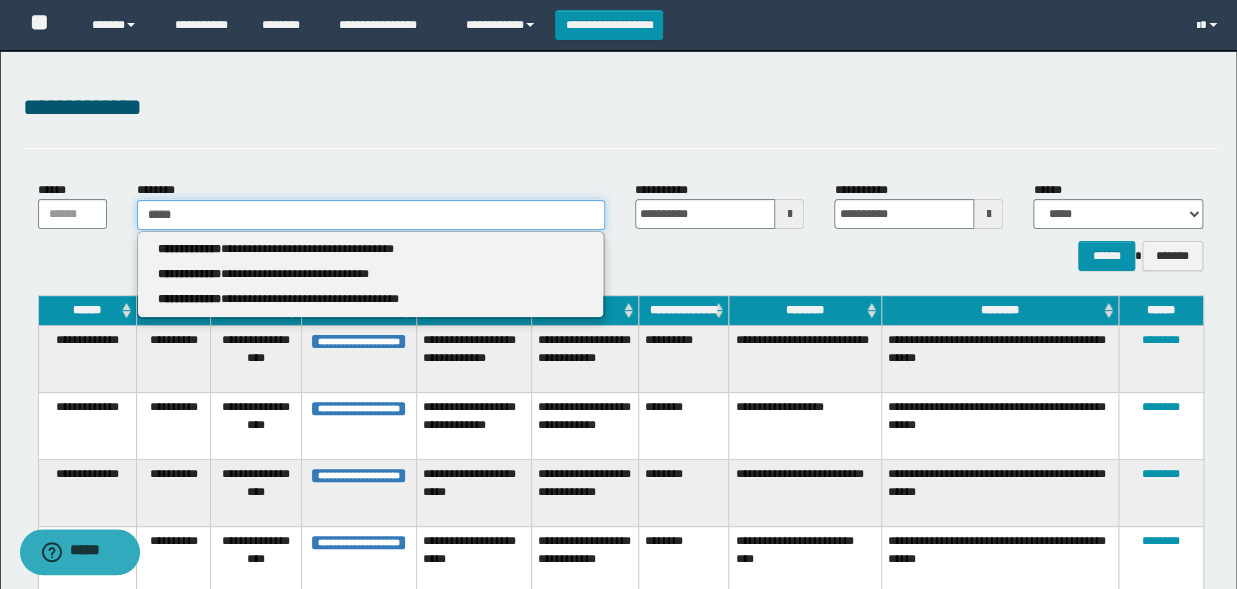 type 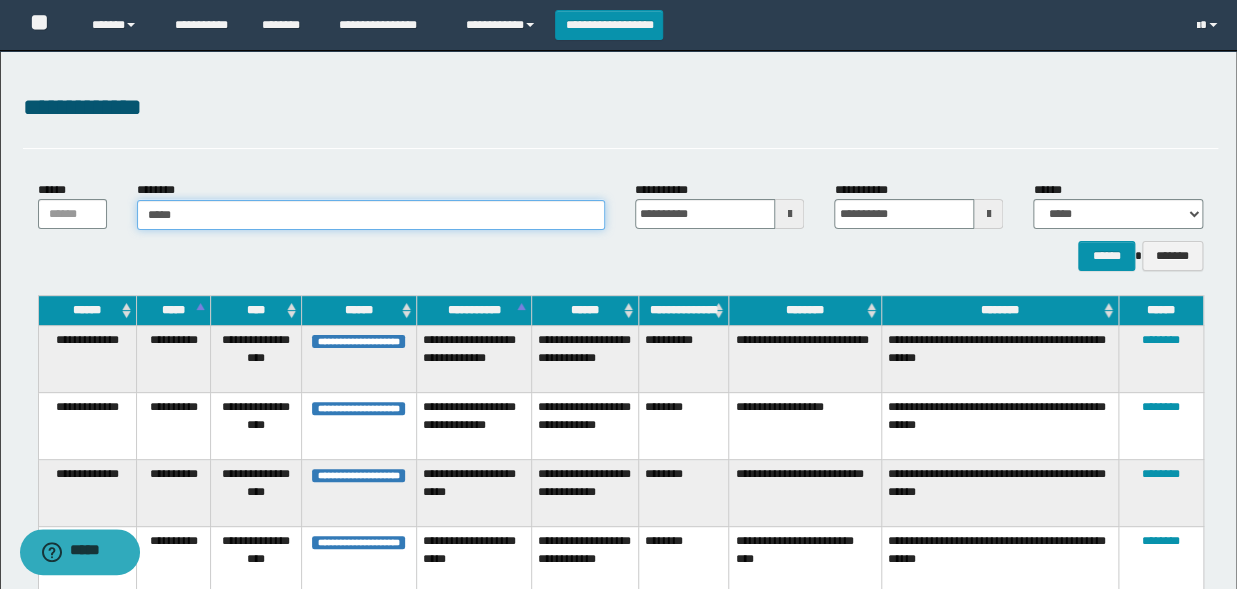 type on "****" 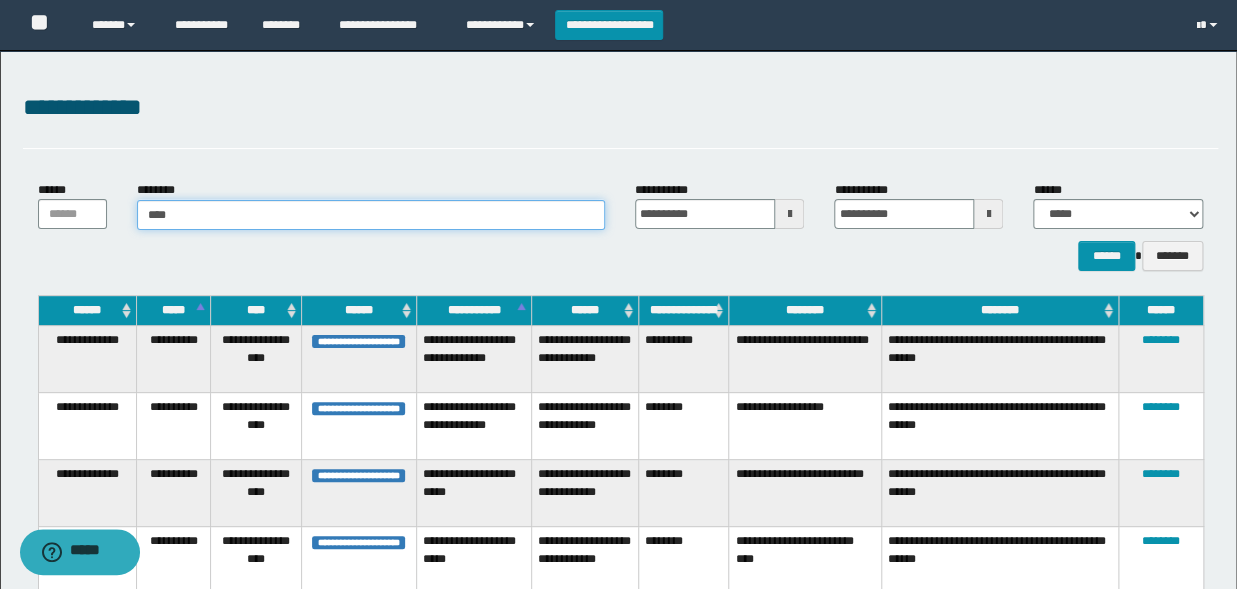 type on "****" 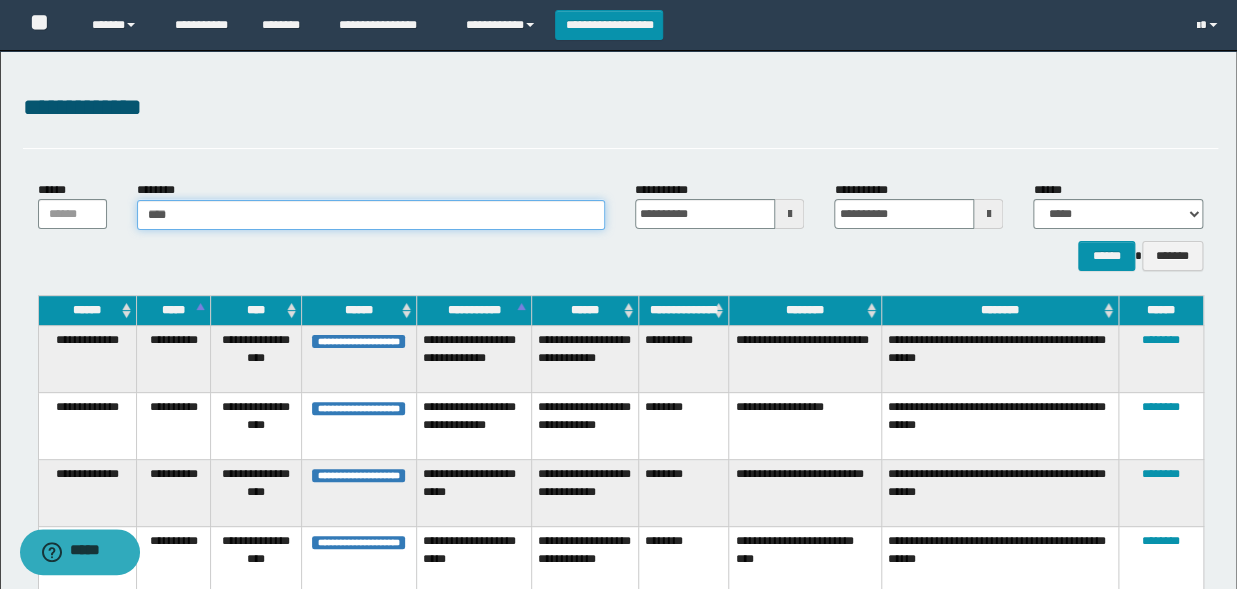 type 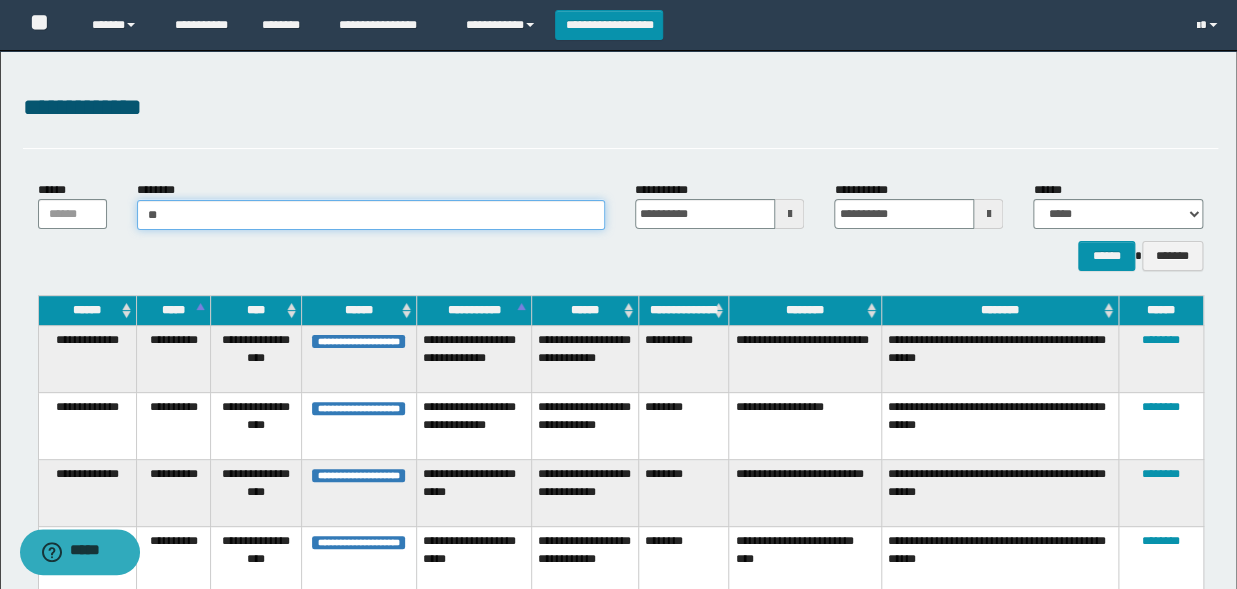 type on "*" 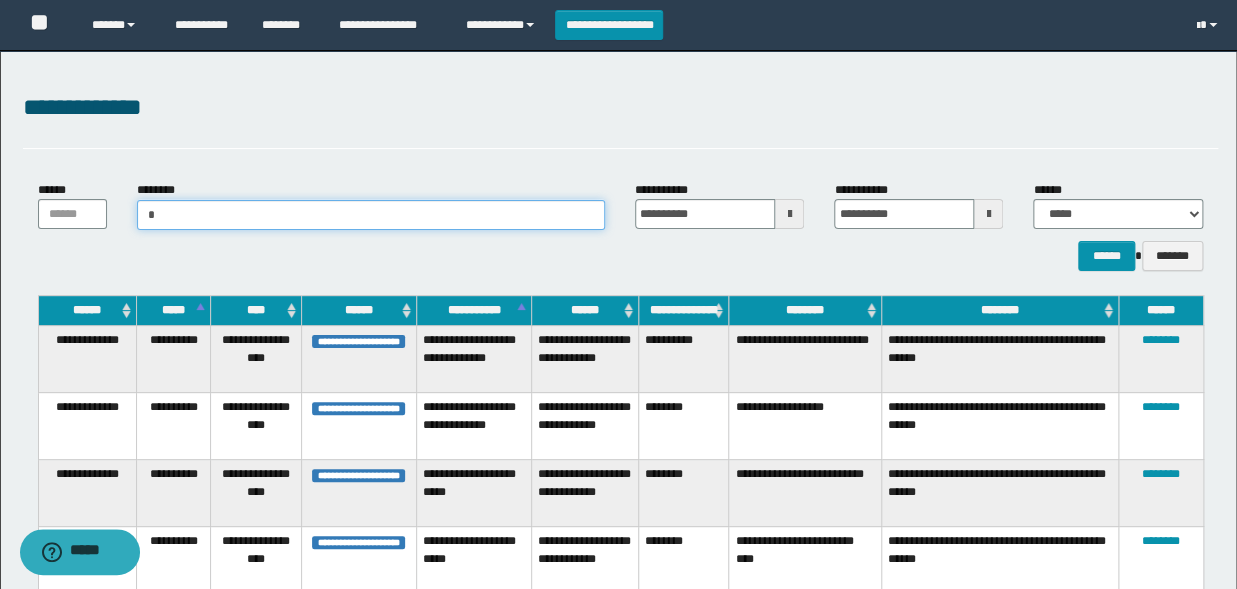 type on "**" 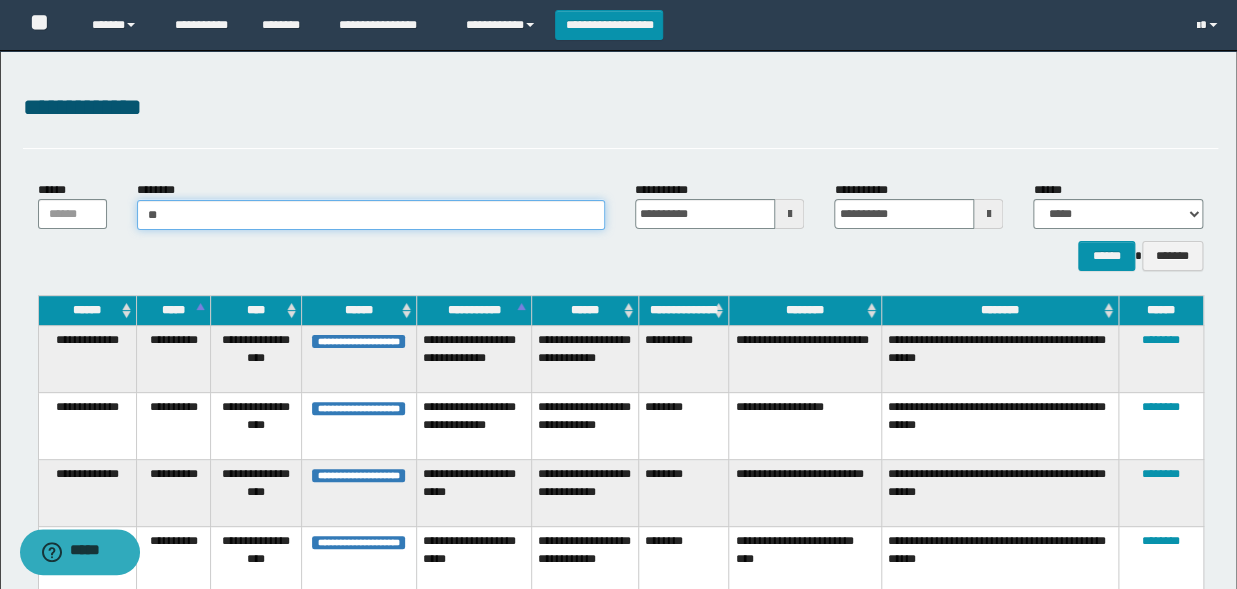 type on "**" 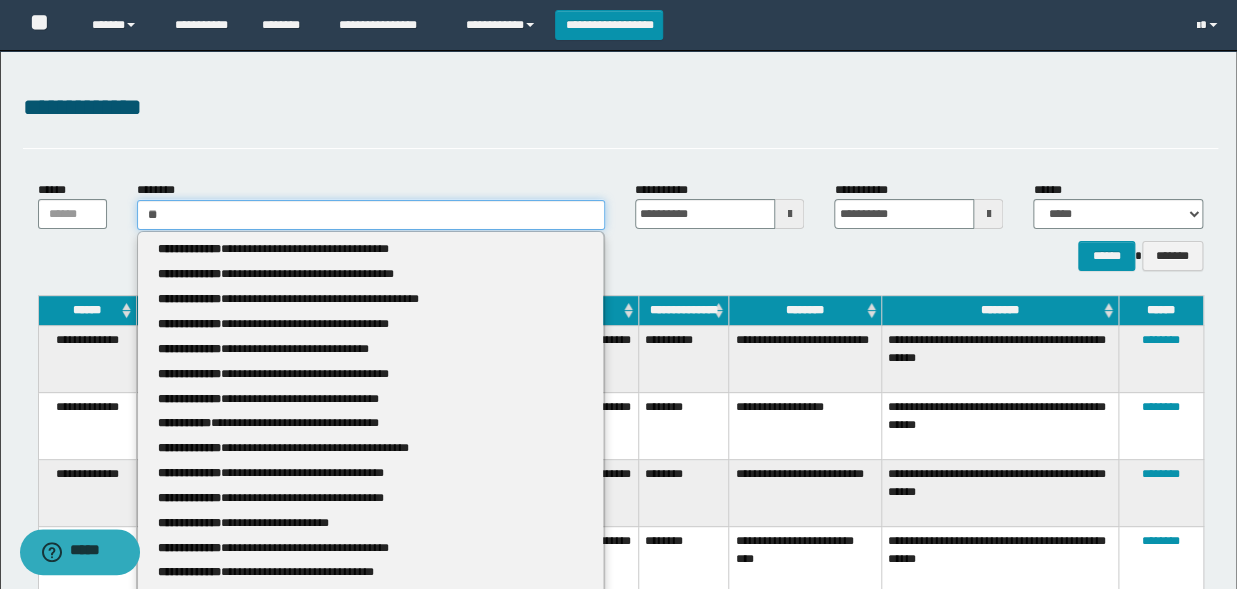 type 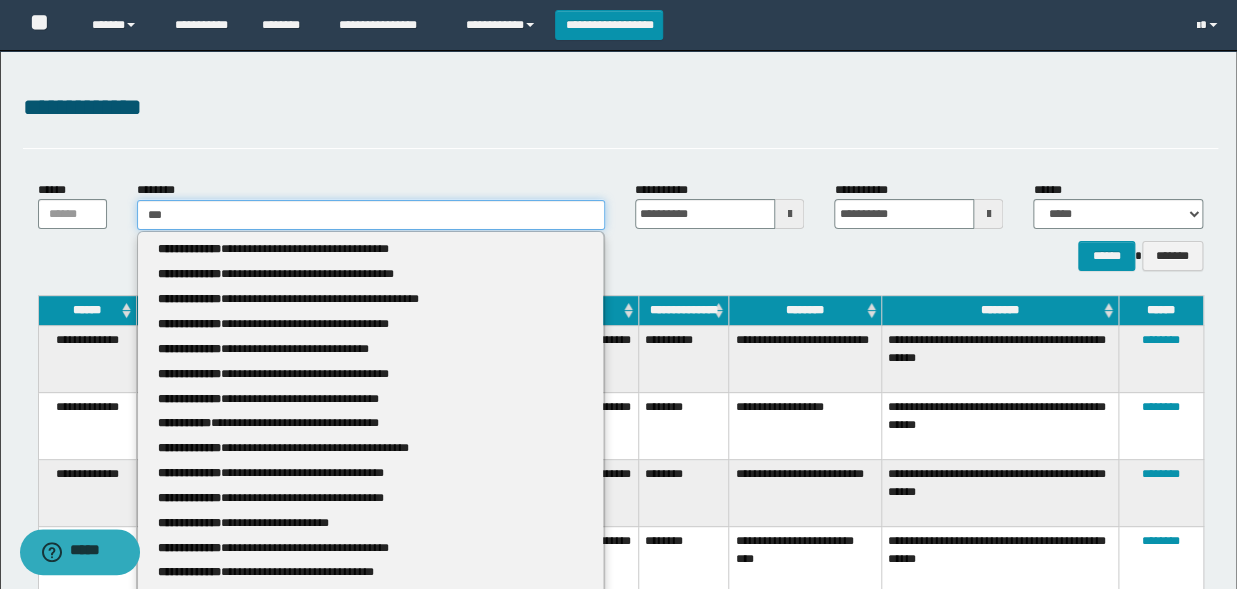 type on "****" 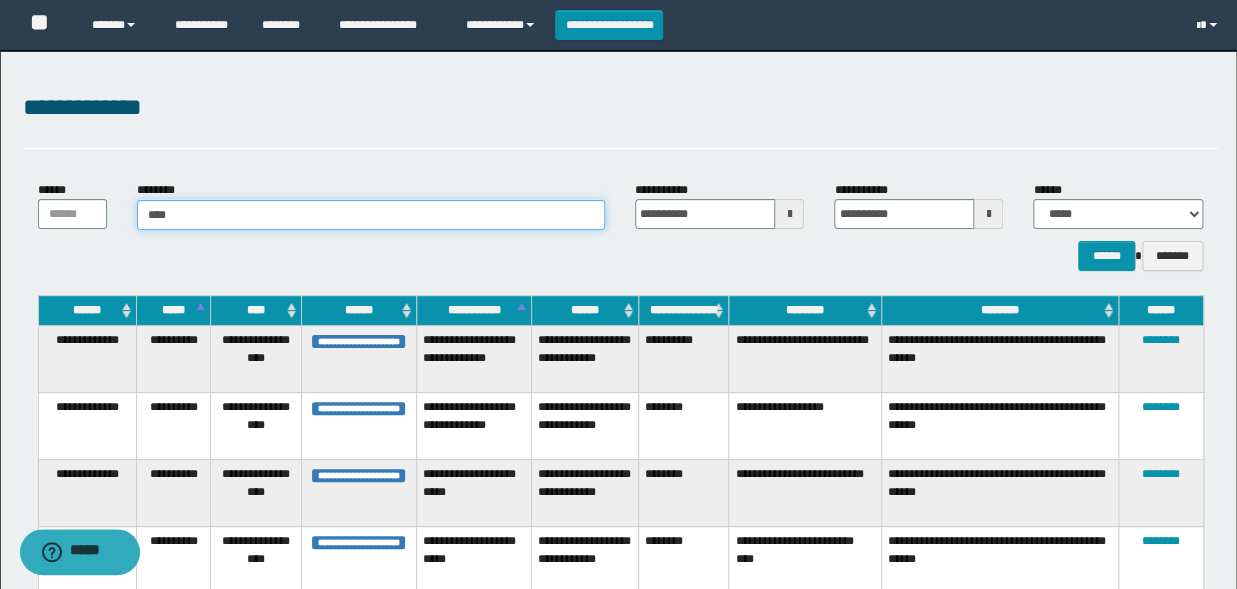 type on "****" 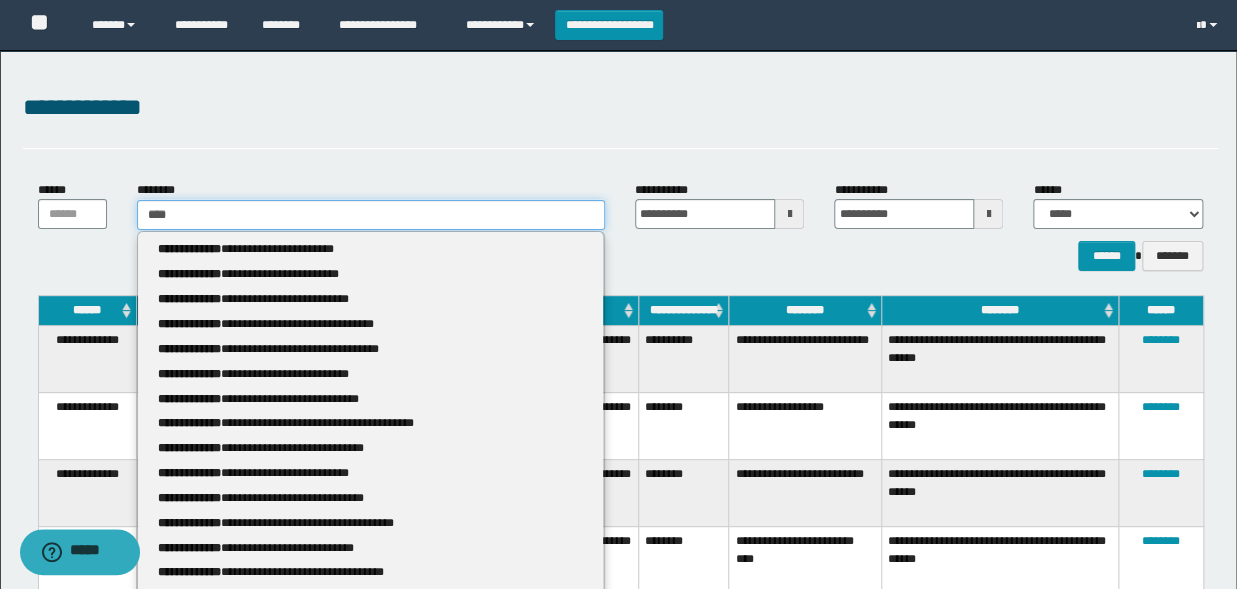 type 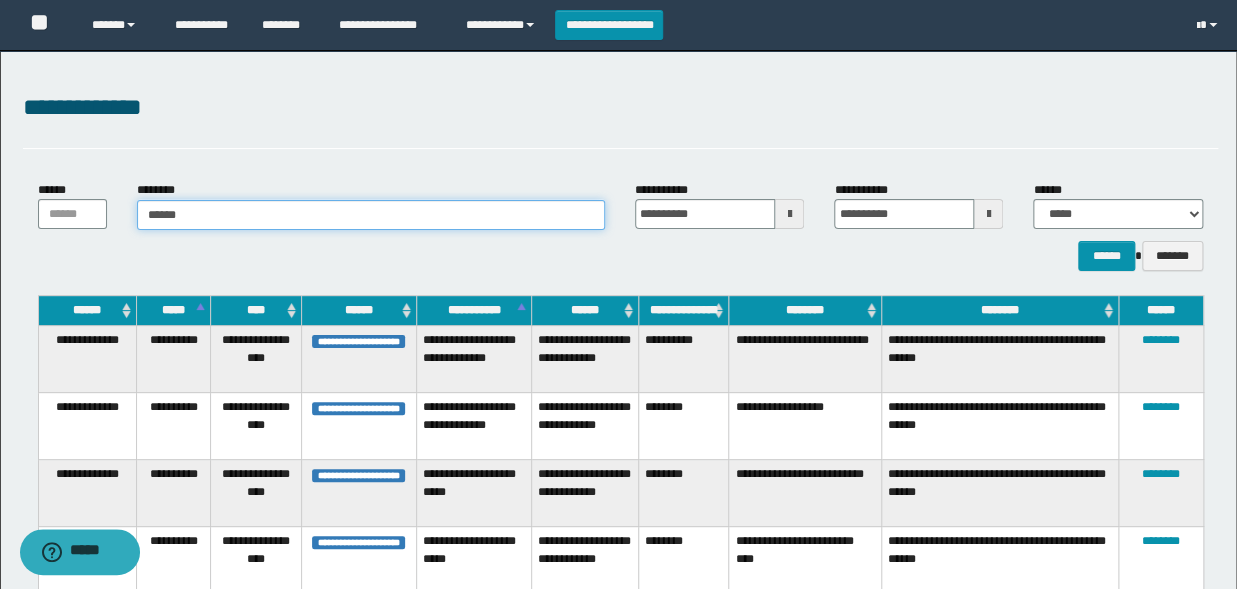 type on "*******" 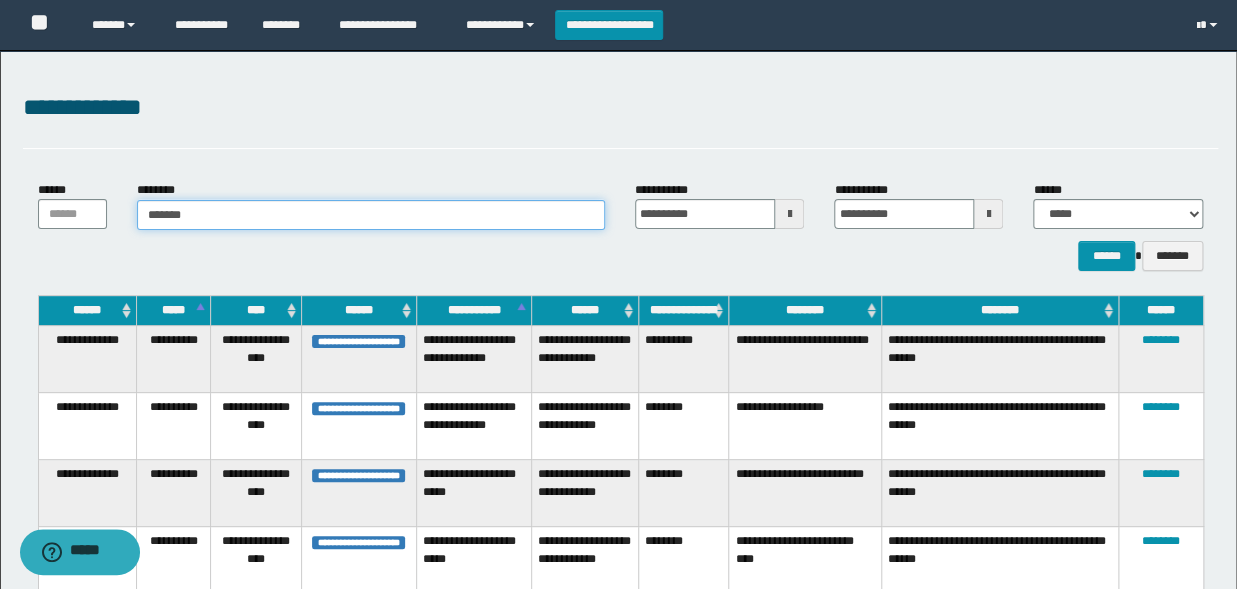 type on "*******" 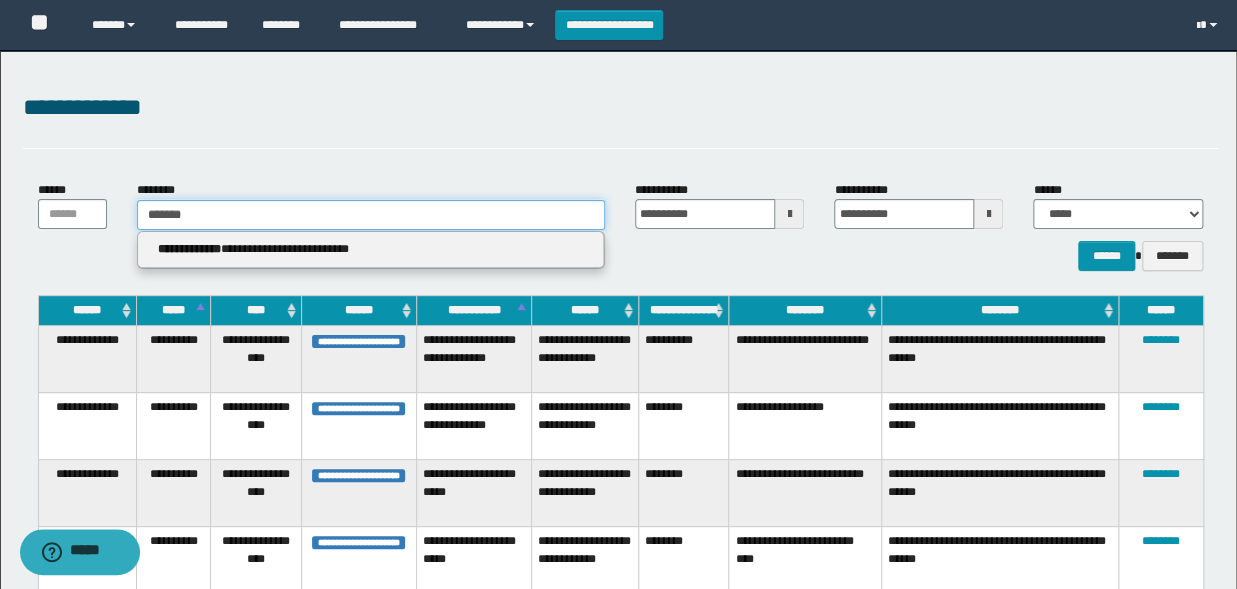 type 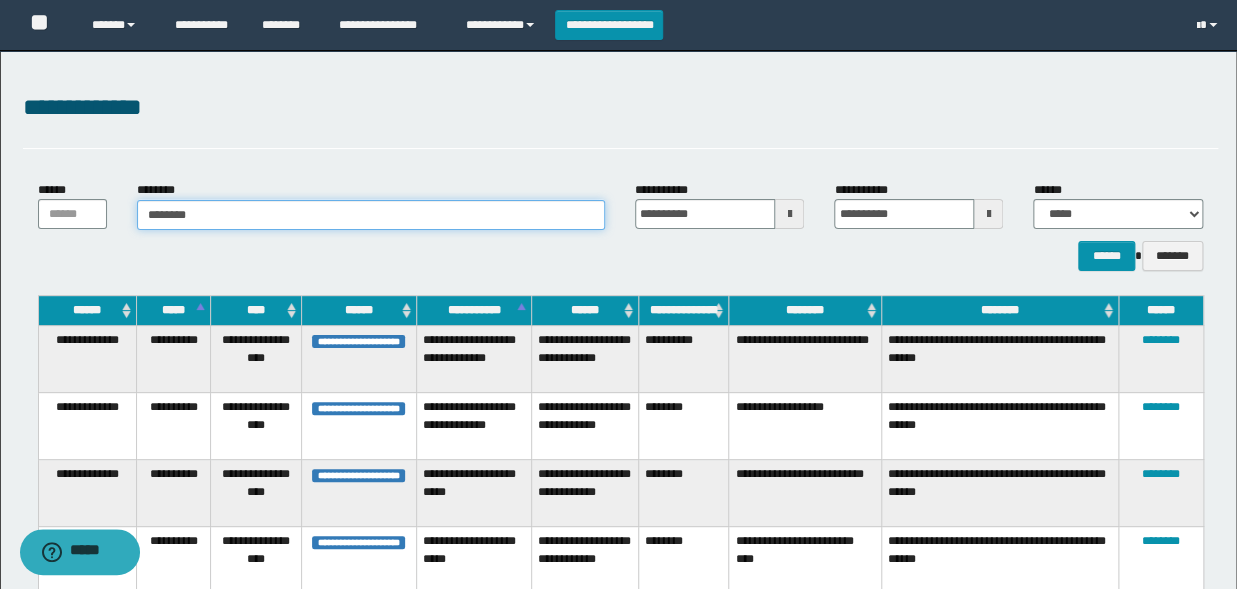 type on "*********" 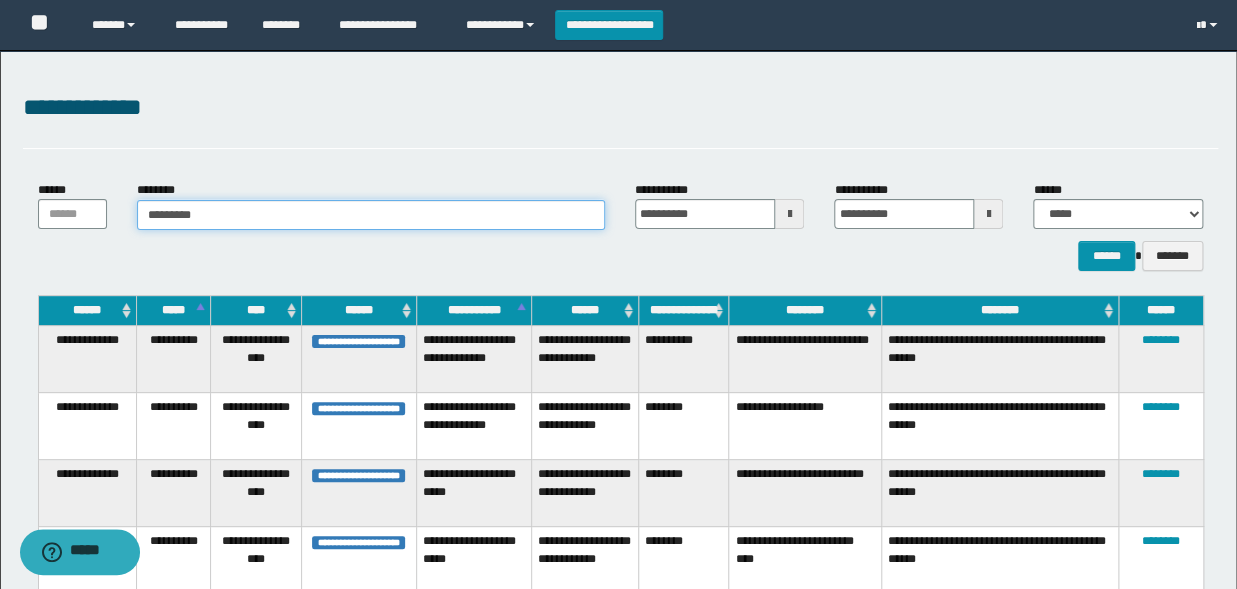 type on "*********" 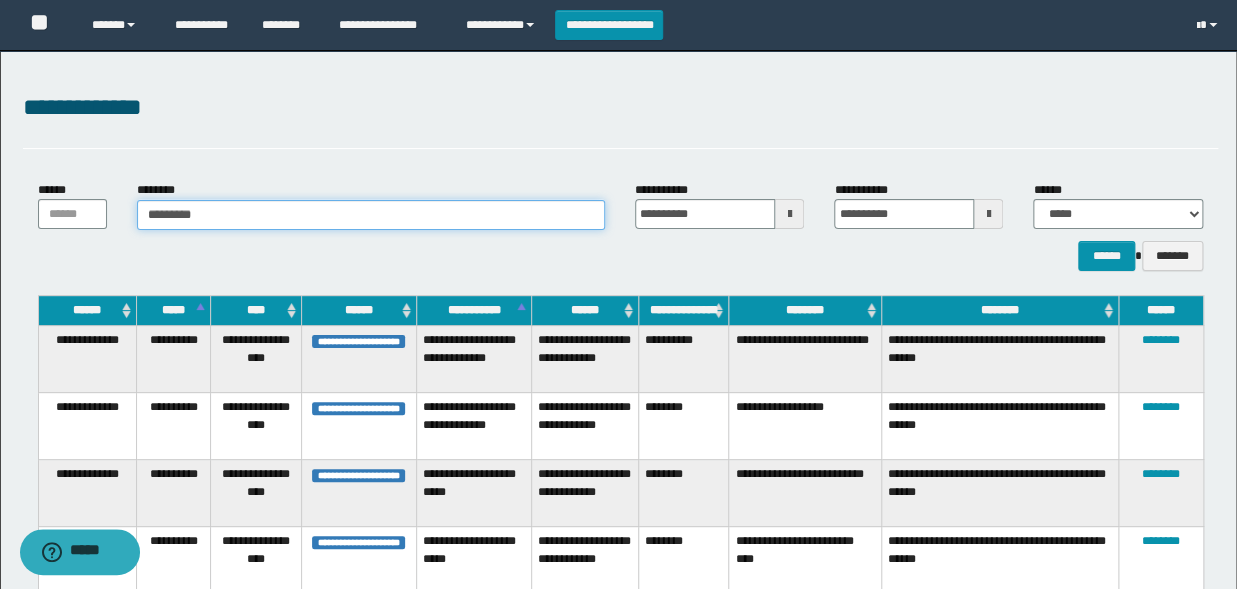 type 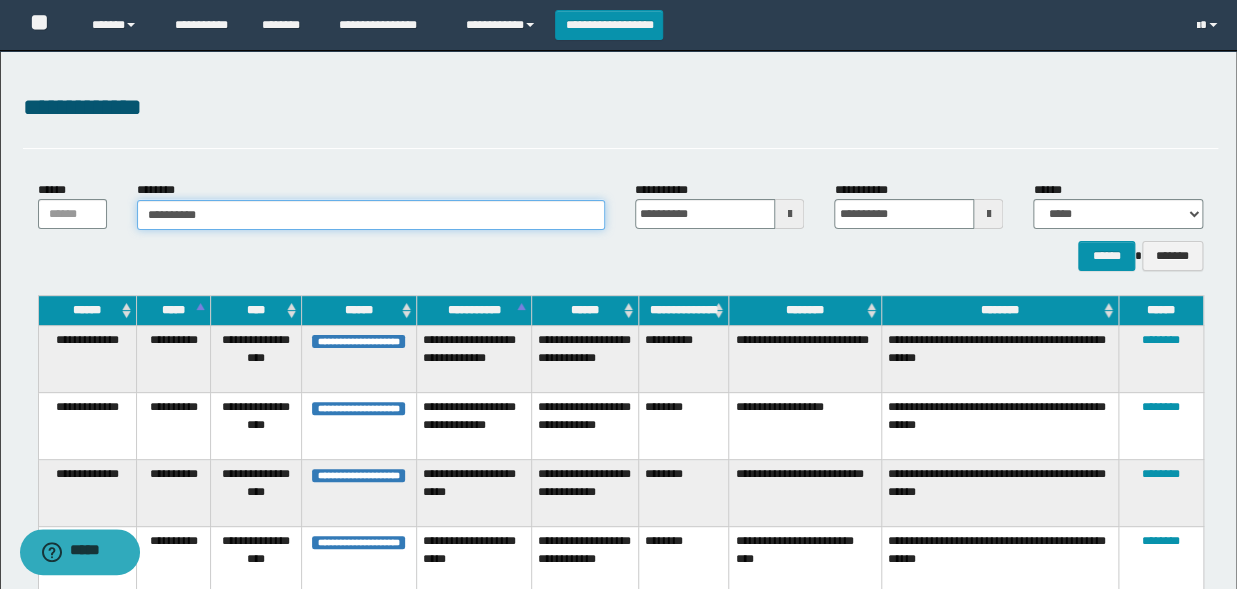 type on "**********" 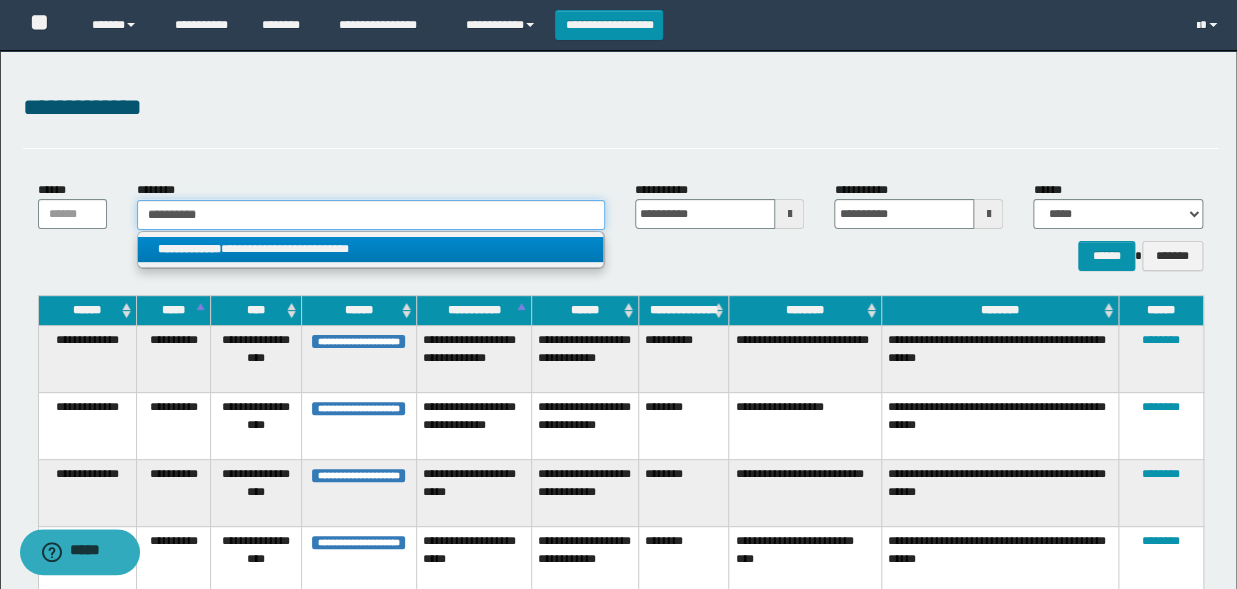type on "**********" 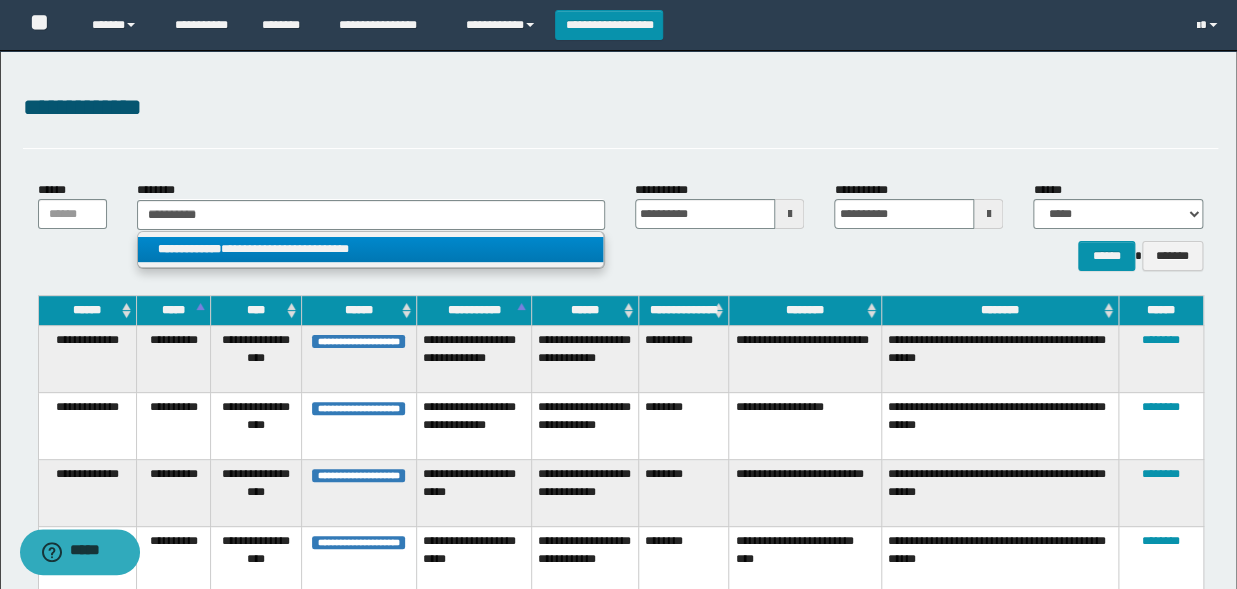 click on "**********" at bounding box center [189, 249] 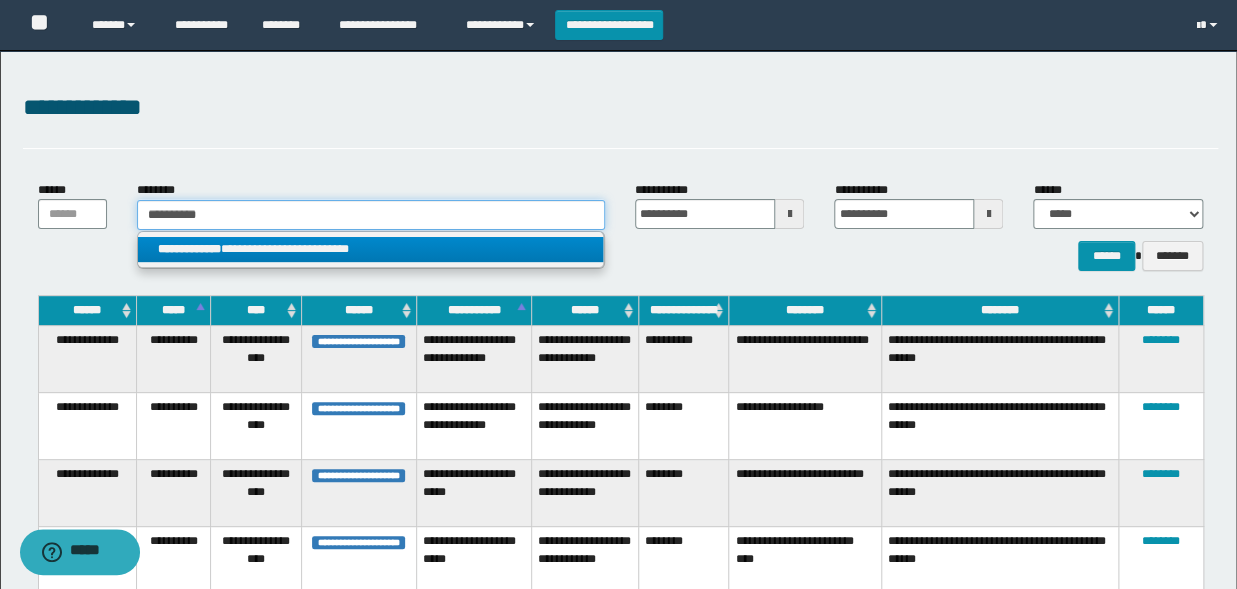 type 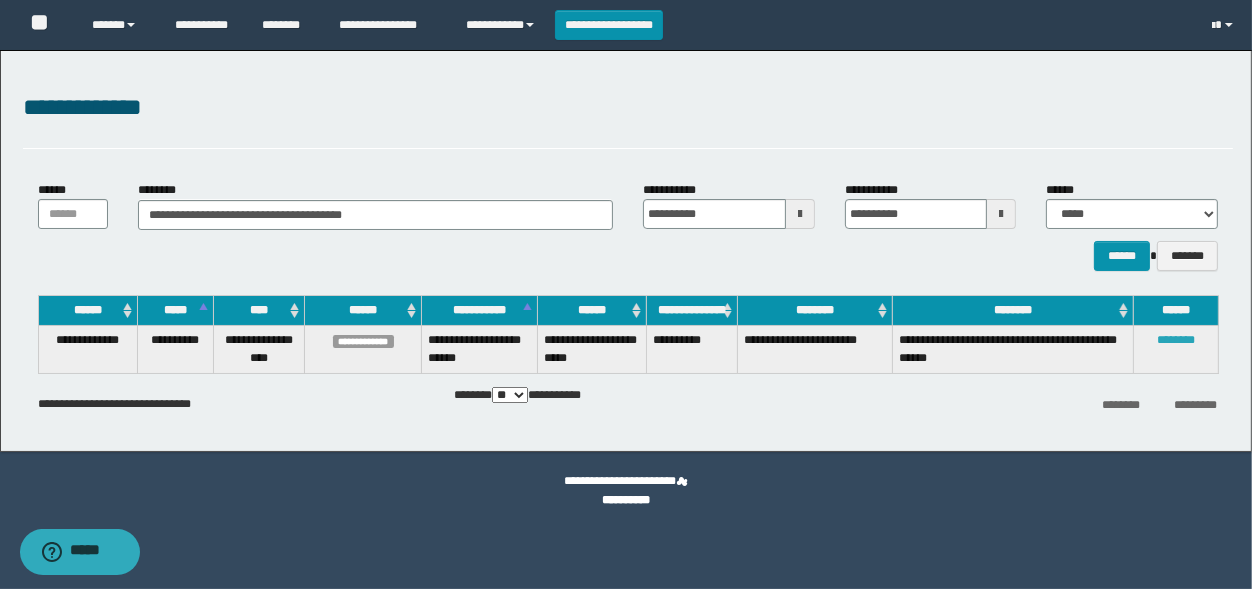 click on "********" at bounding box center [1176, 340] 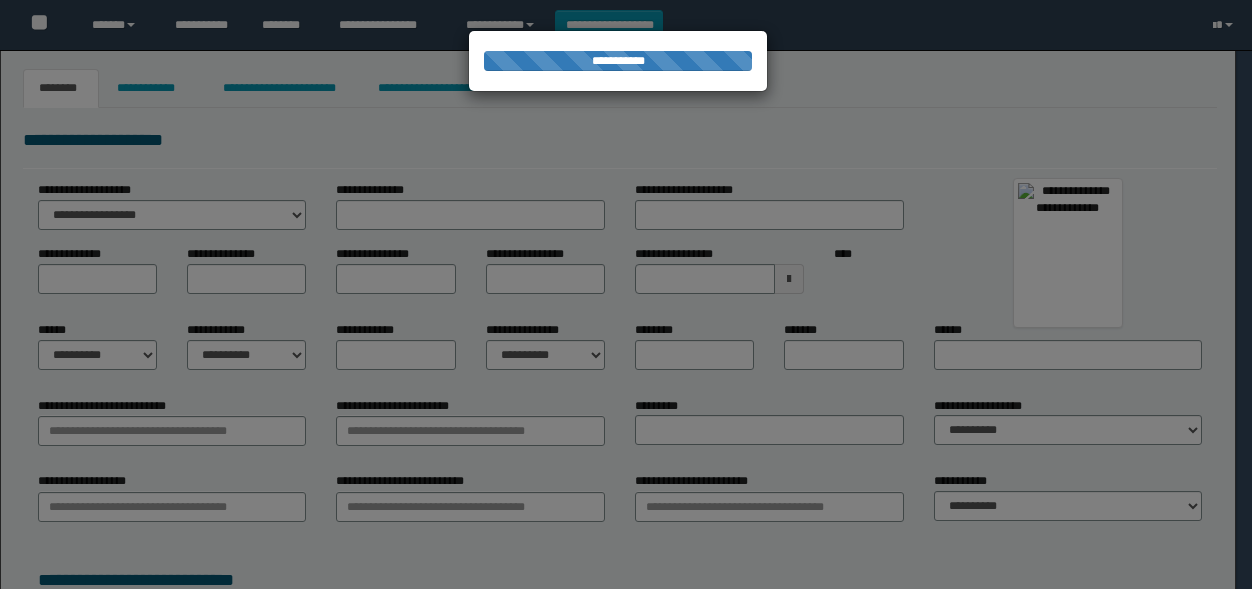scroll, scrollTop: 0, scrollLeft: 0, axis: both 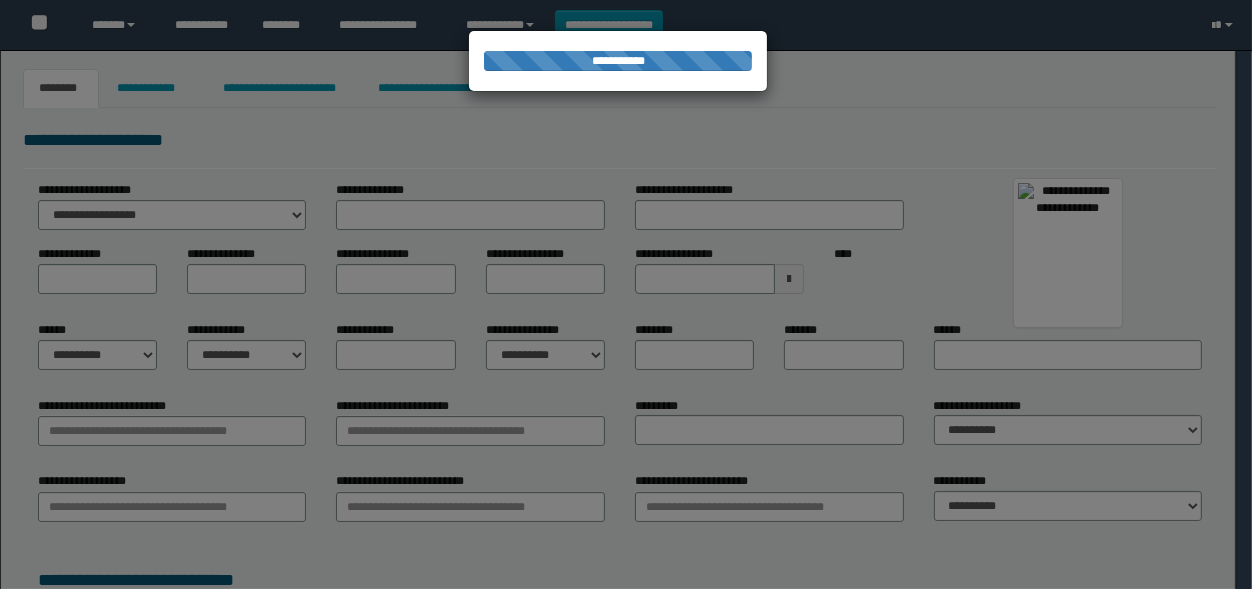 type on "*********" 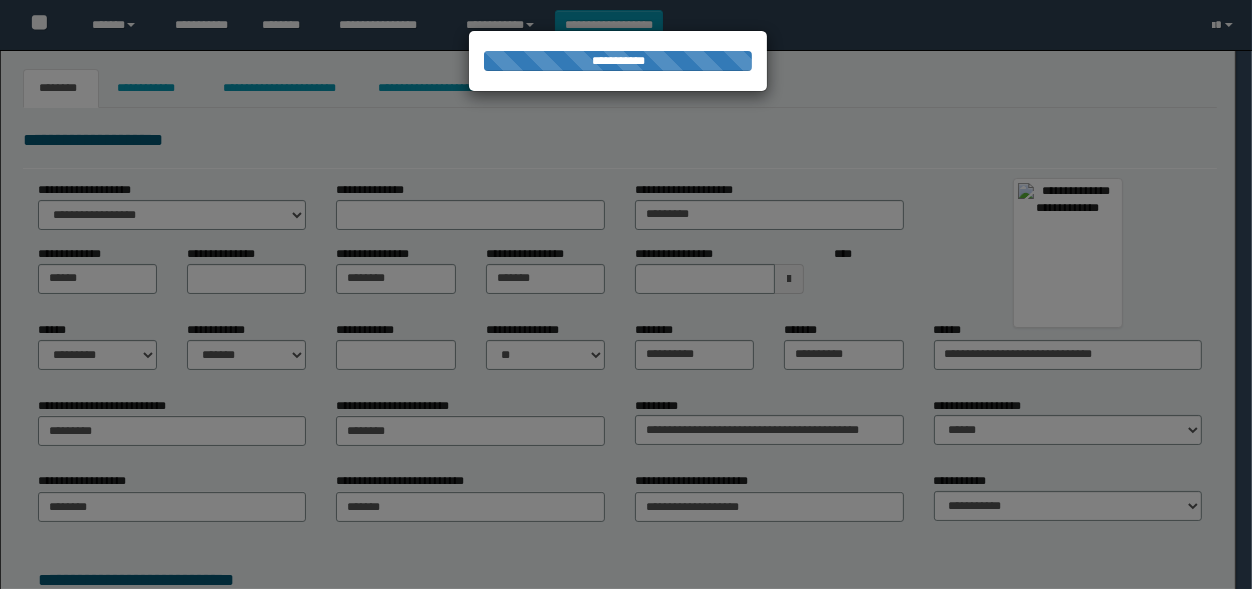 type on "**********" 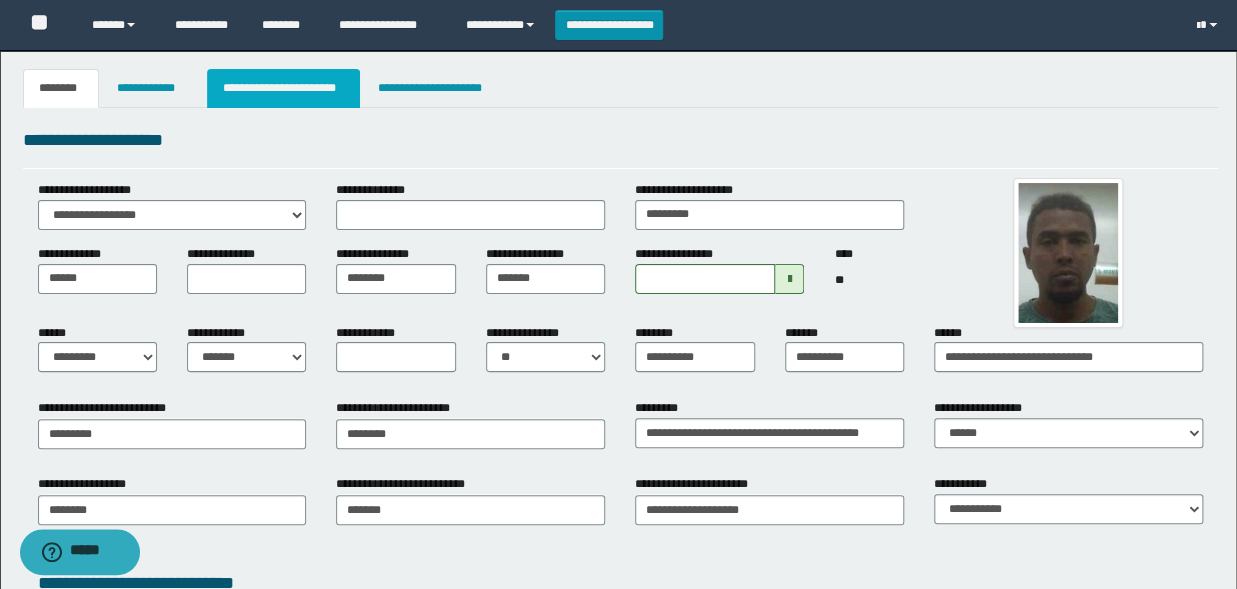 click on "**********" at bounding box center [284, 88] 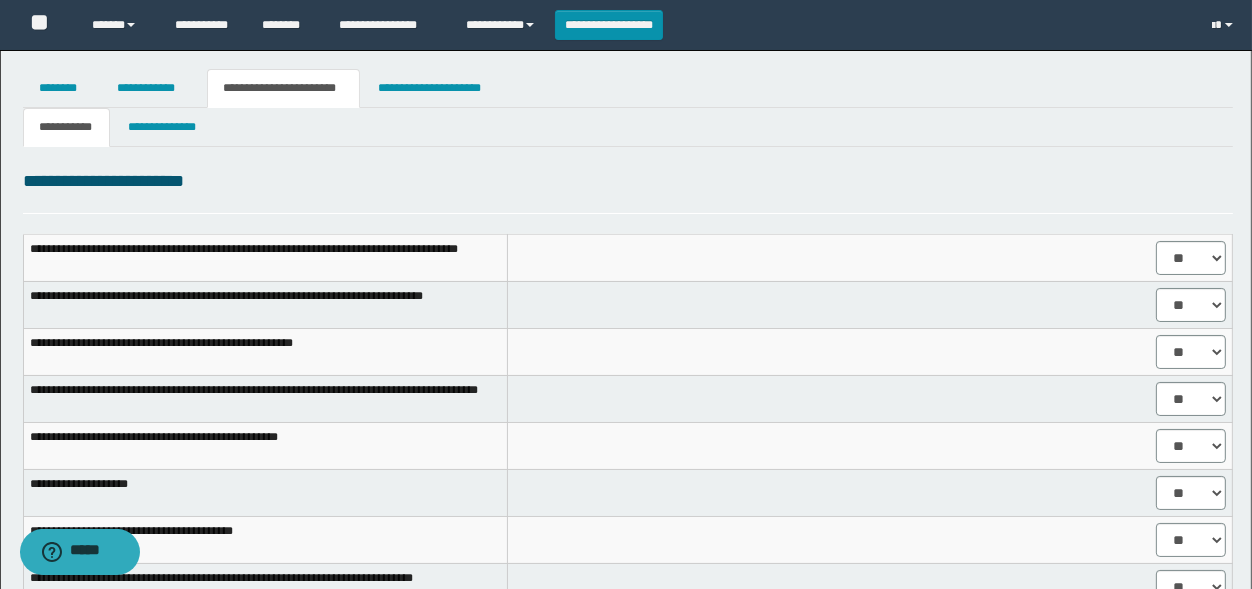 select on "****" 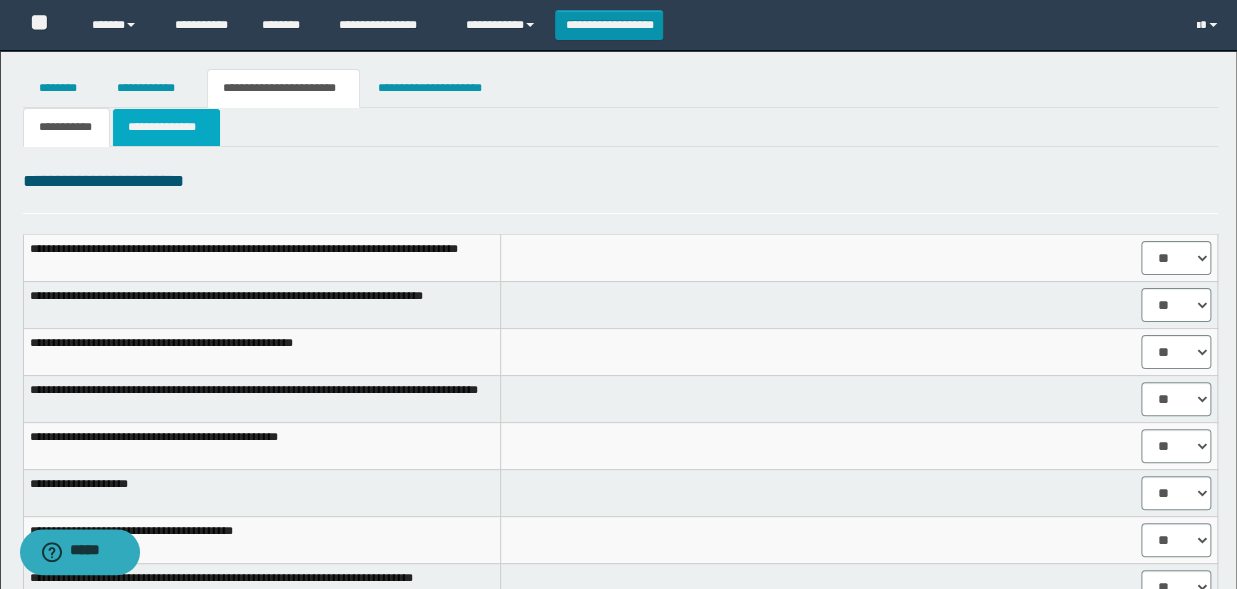 click on "**********" at bounding box center (166, 127) 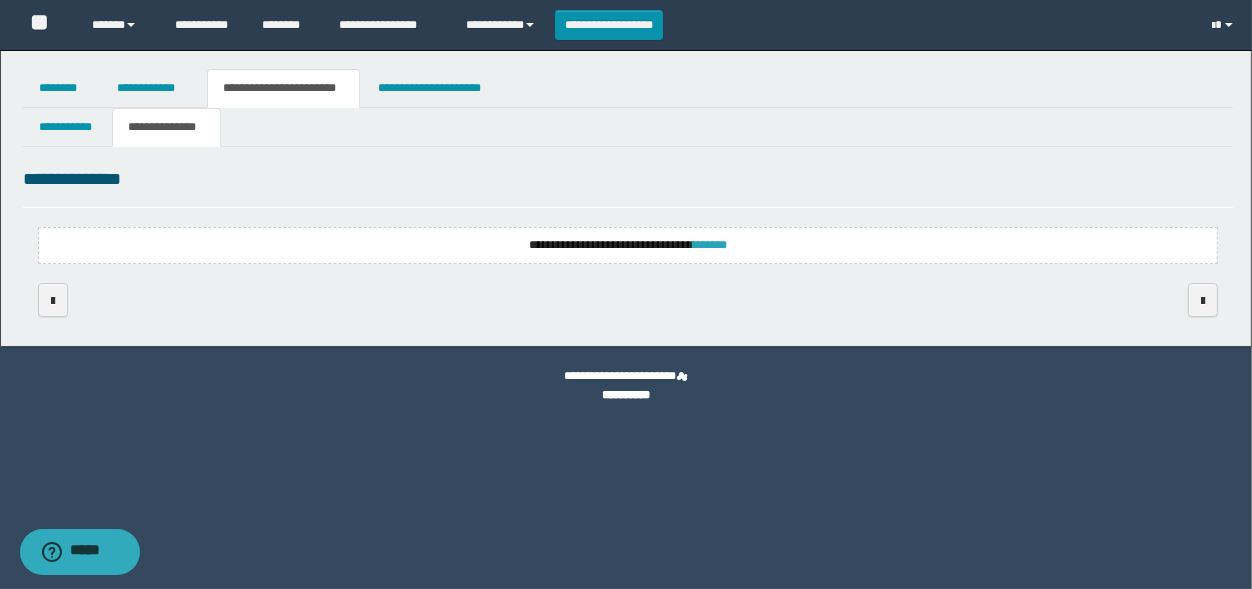 click on "*******" at bounding box center (710, 245) 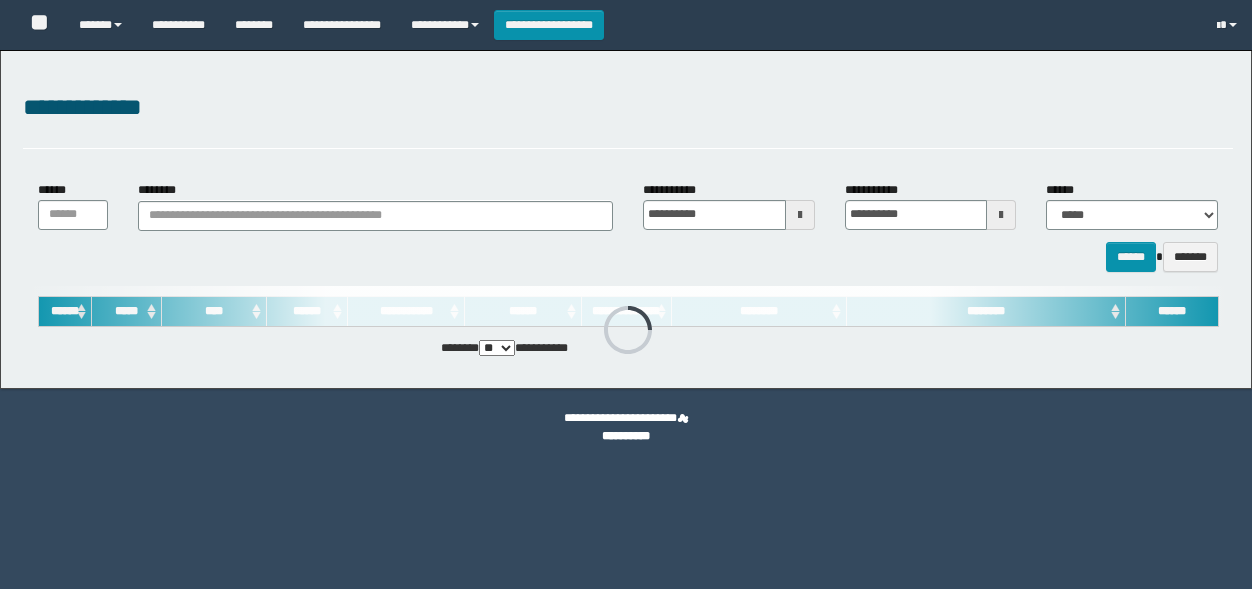 click on "********" at bounding box center [375, 216] 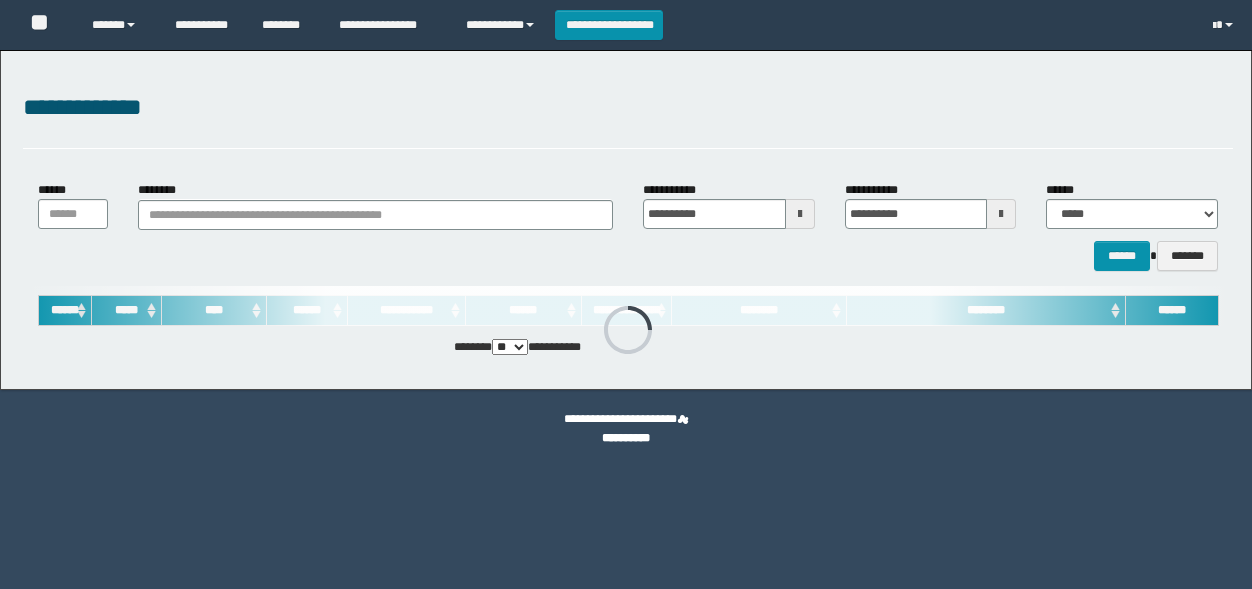 scroll, scrollTop: 0, scrollLeft: 0, axis: both 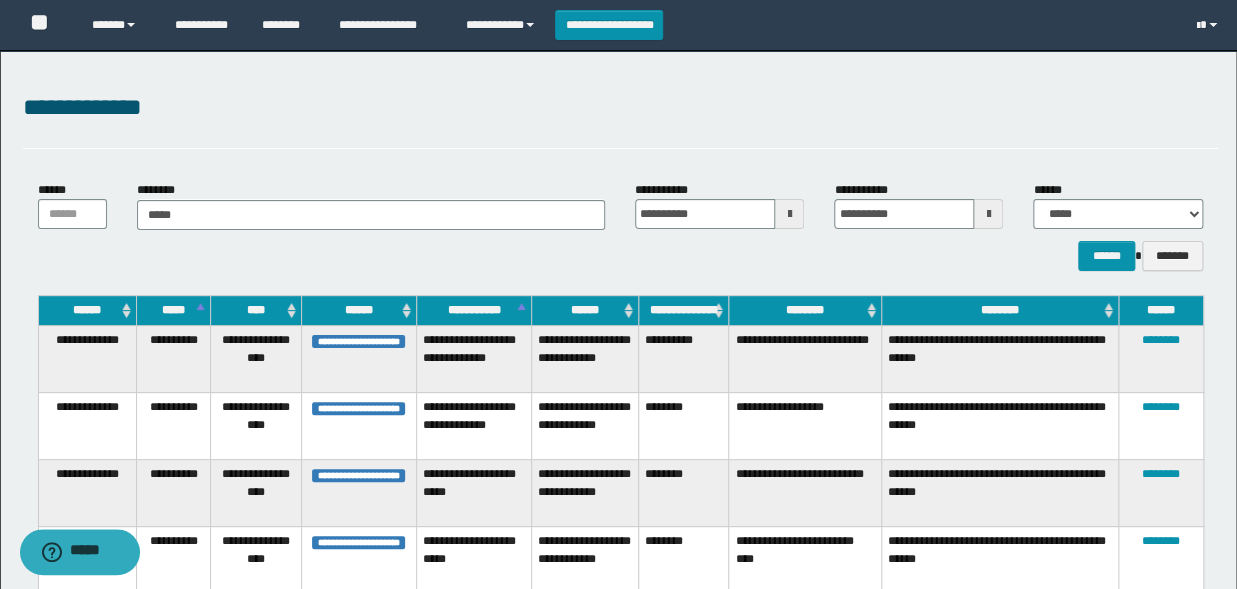 type on "****" 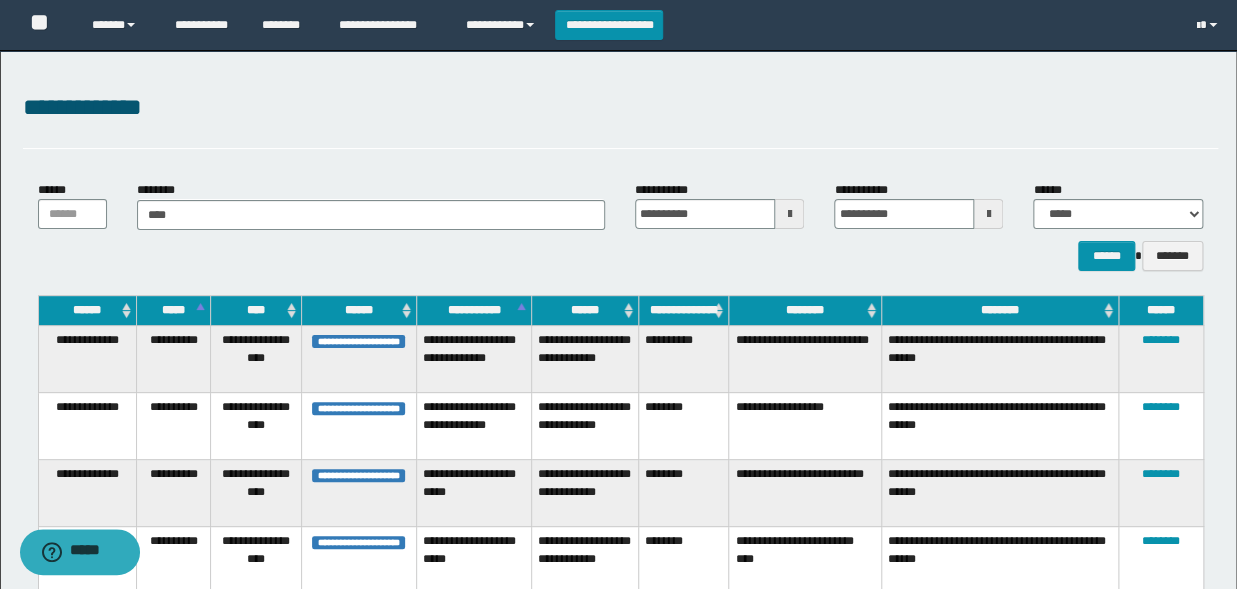 type on "****" 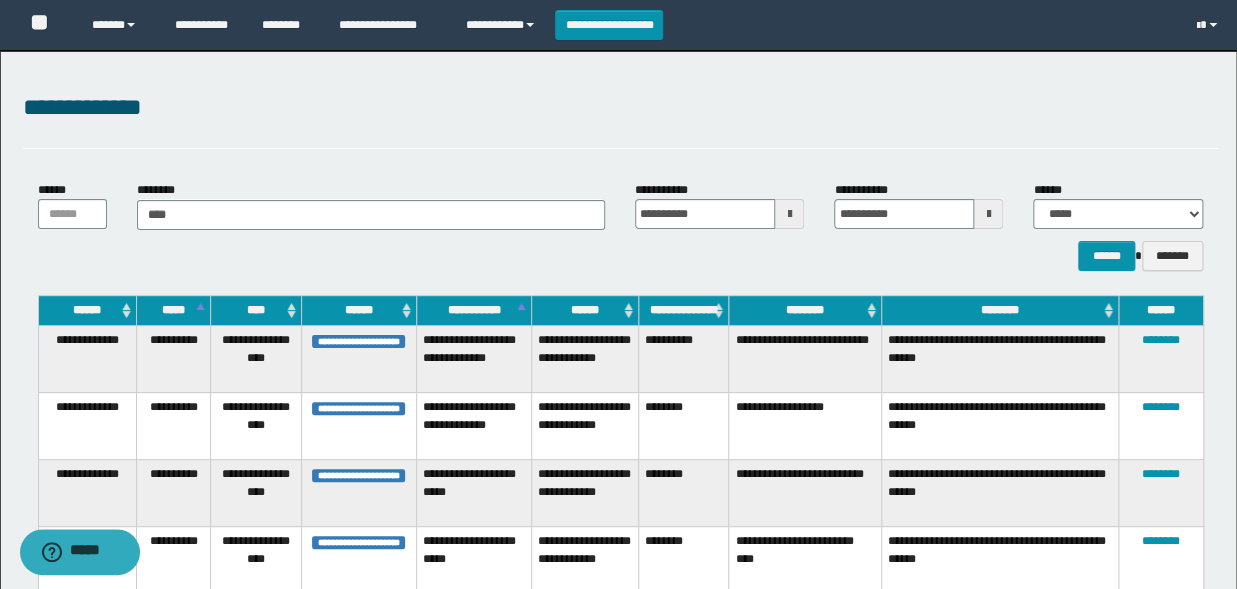 type 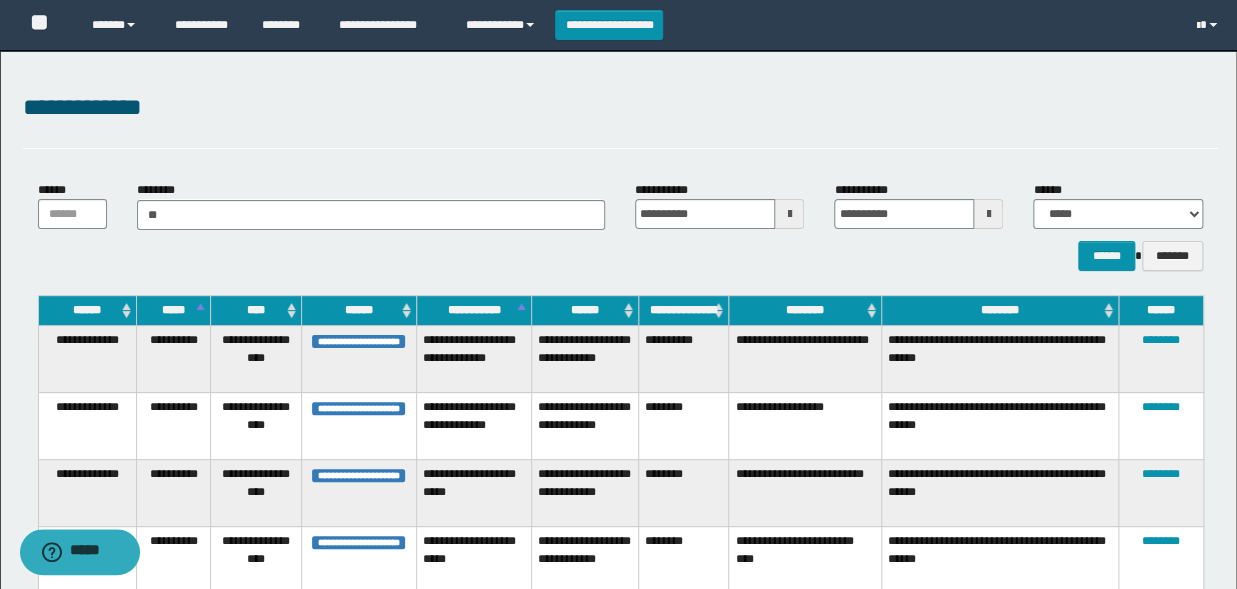 type on "*" 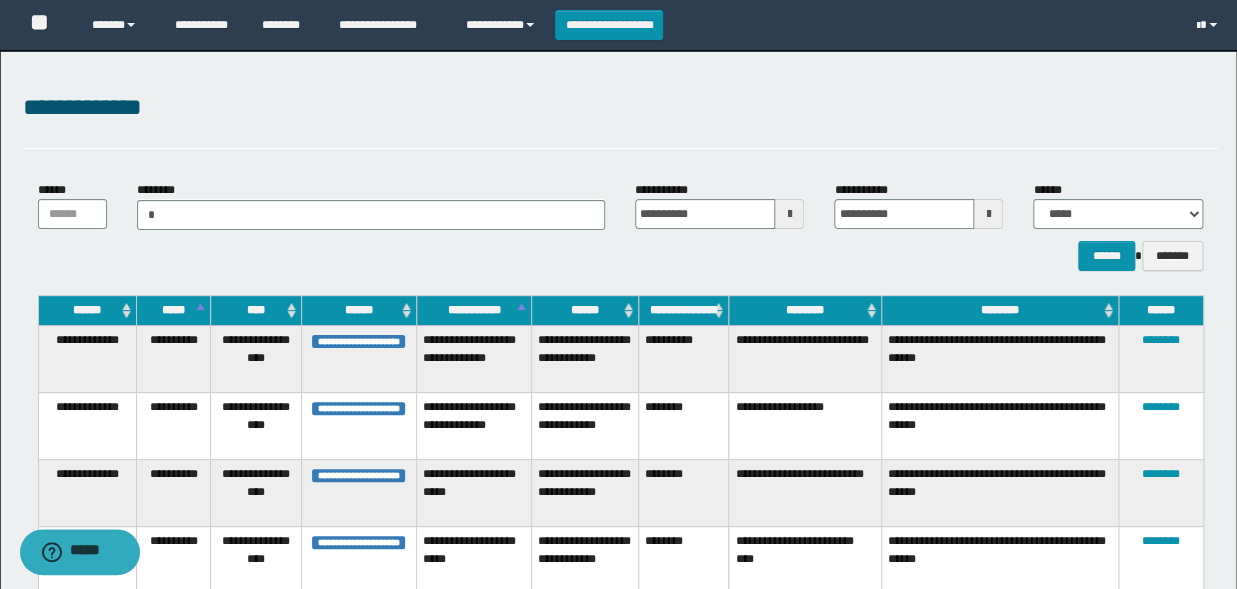 type on "**" 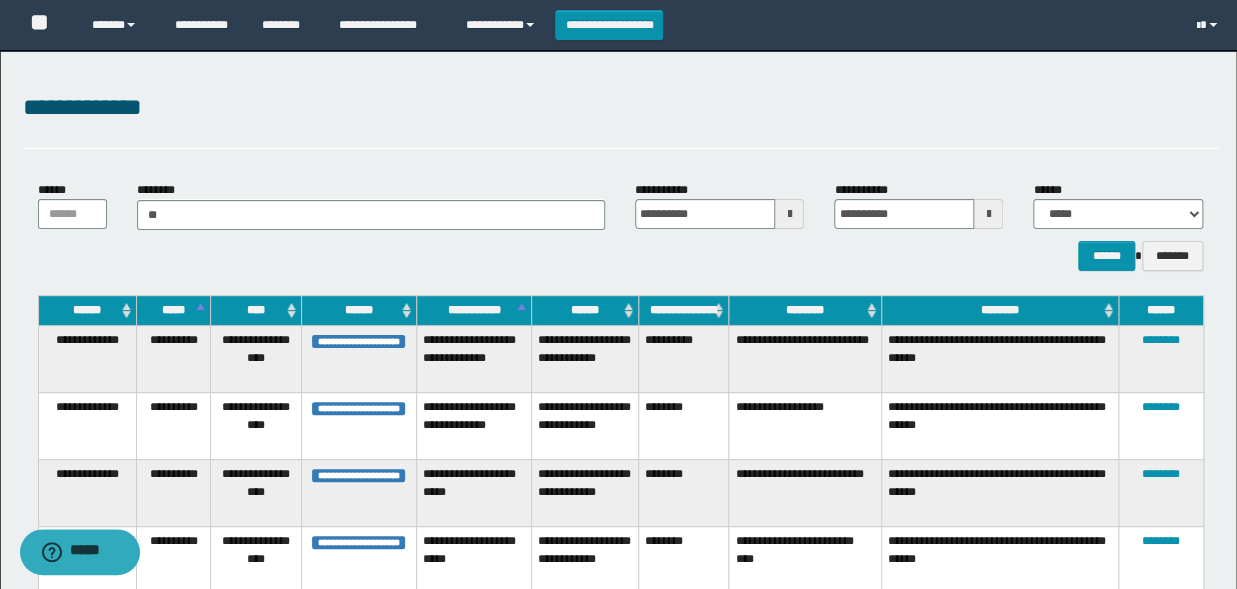 type on "**" 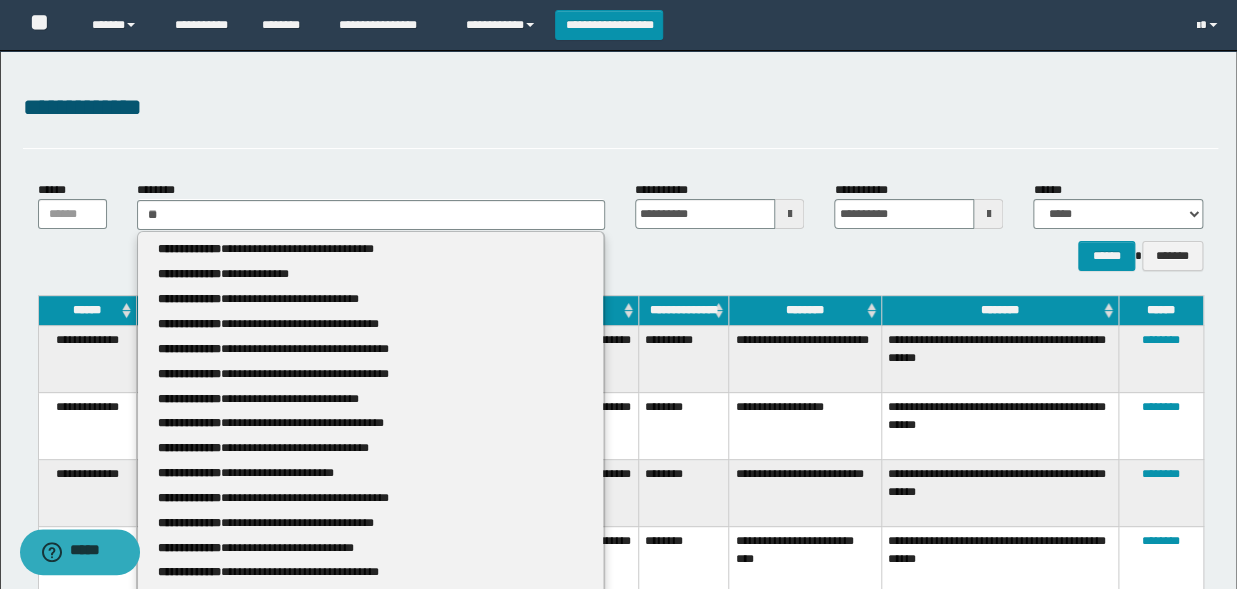 type 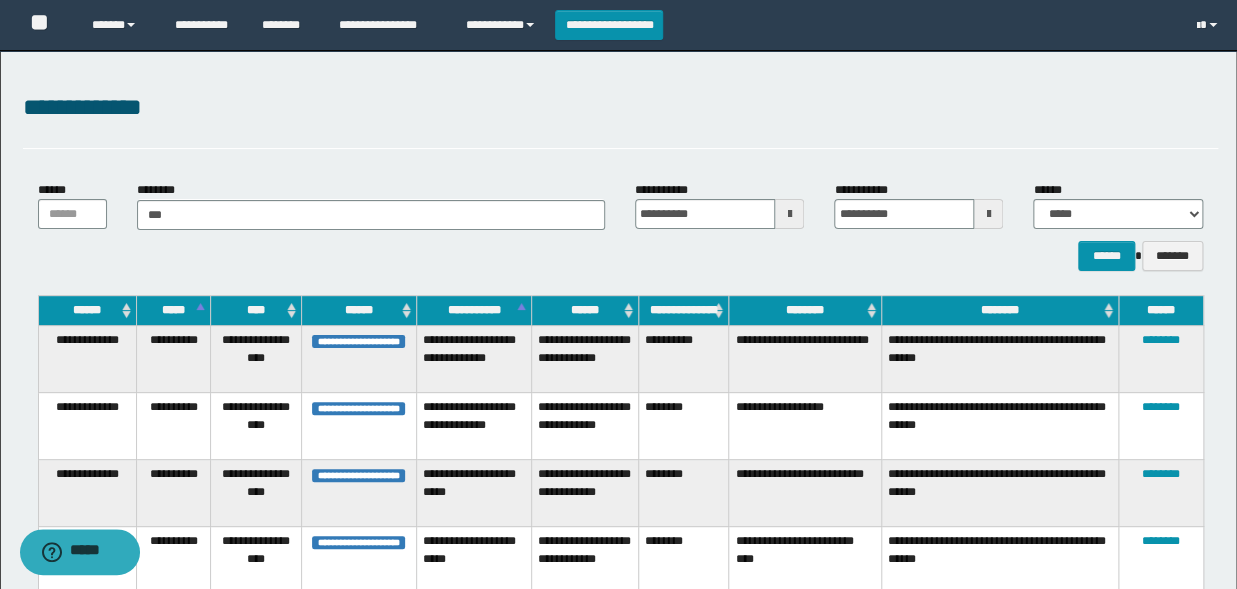 type on "****" 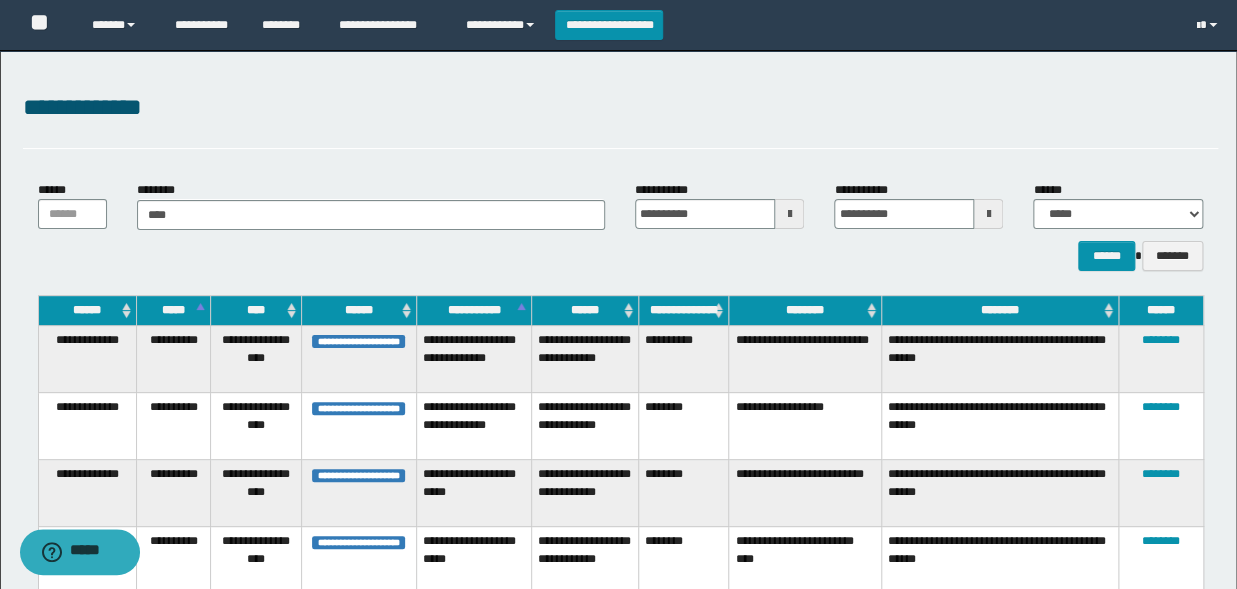 type on "****" 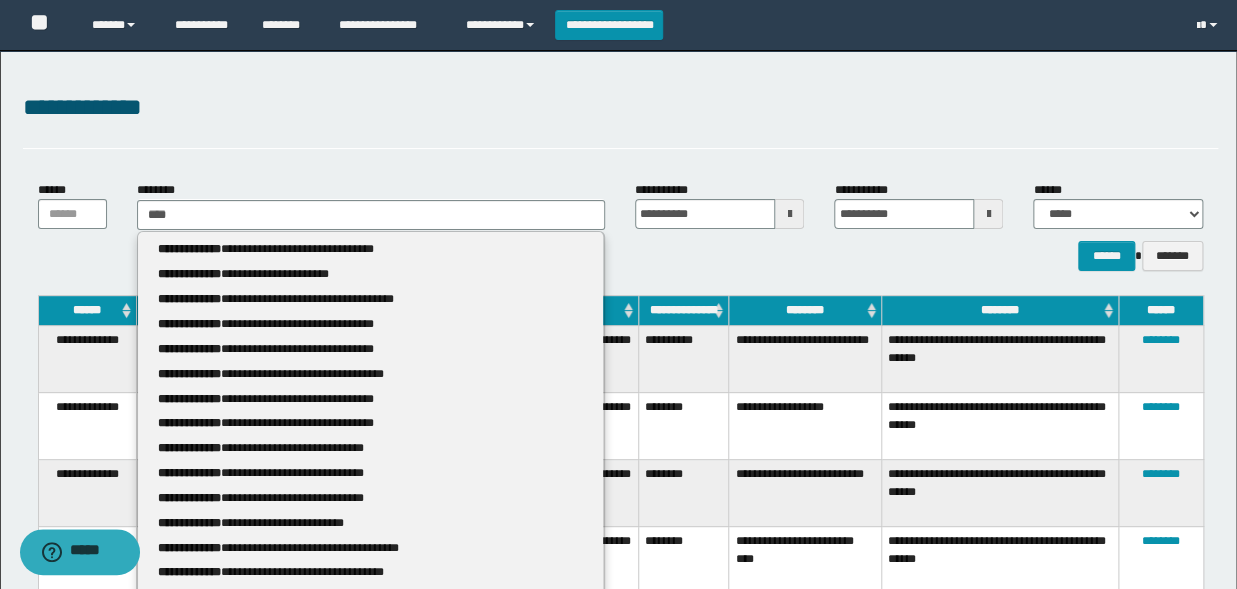 type 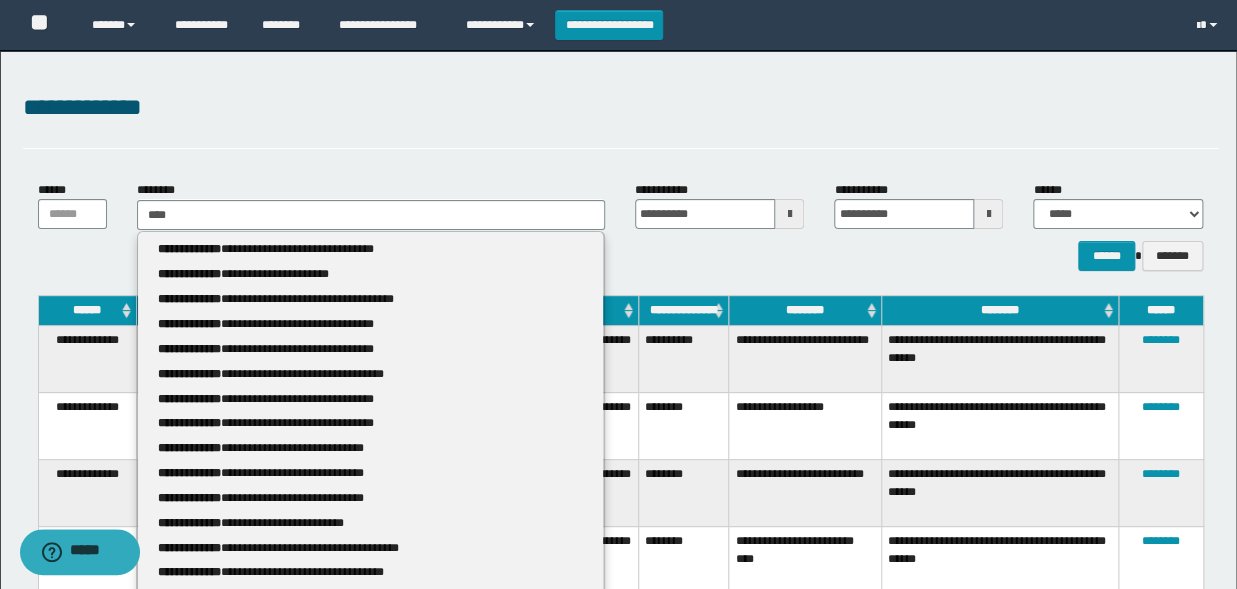 type on "*****" 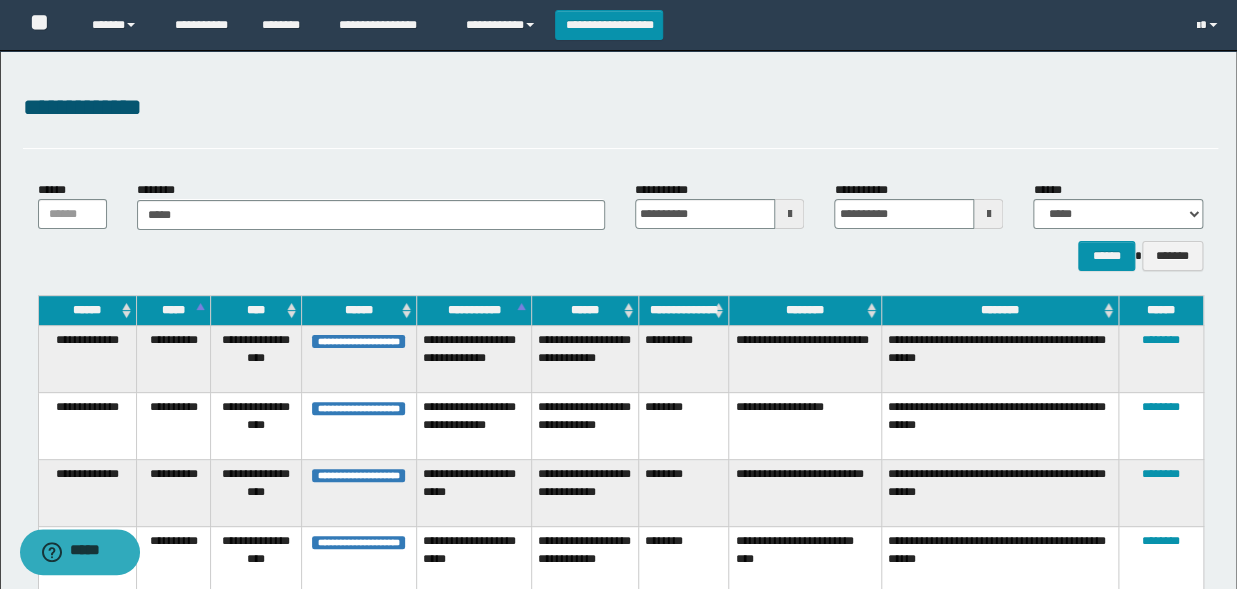 type on "*****" 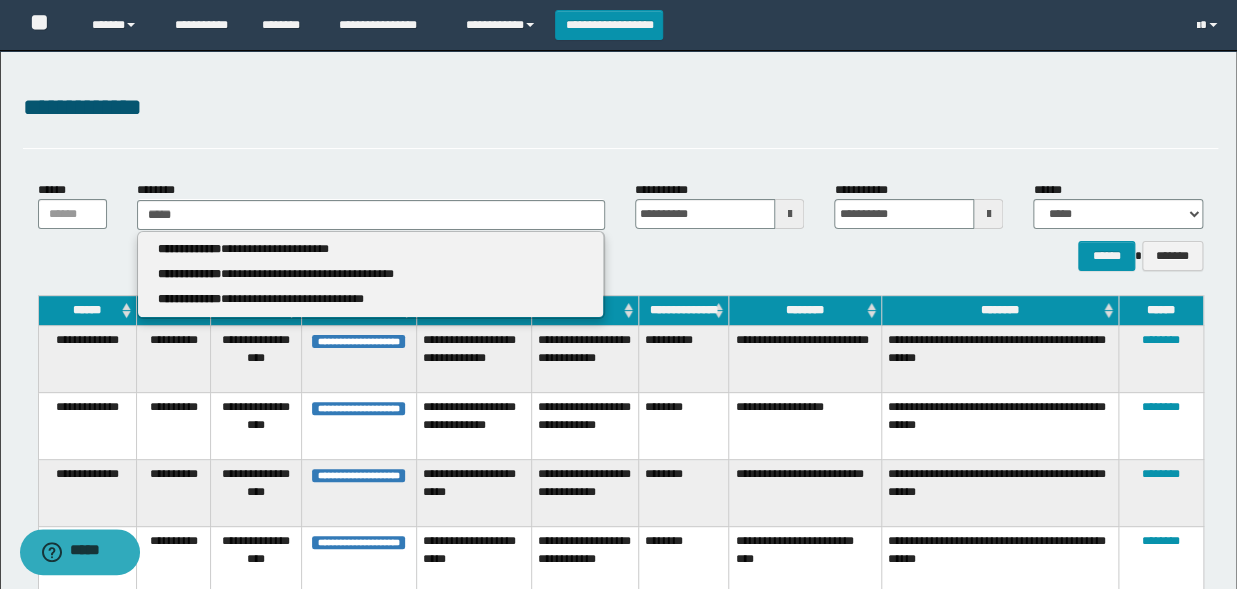 type 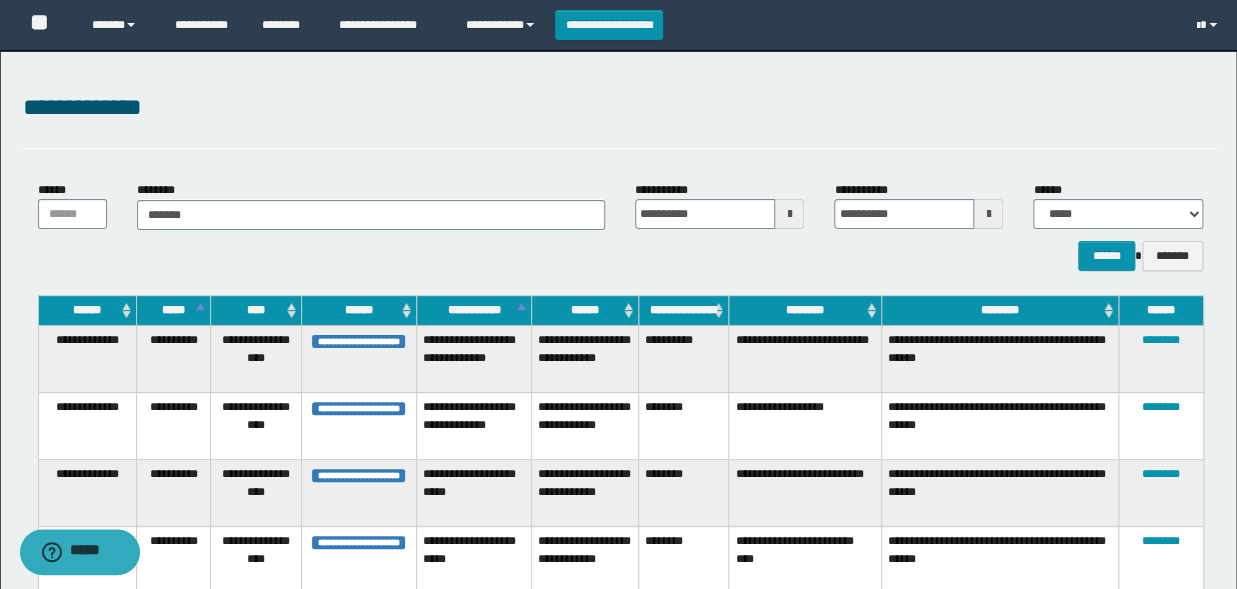type on "******" 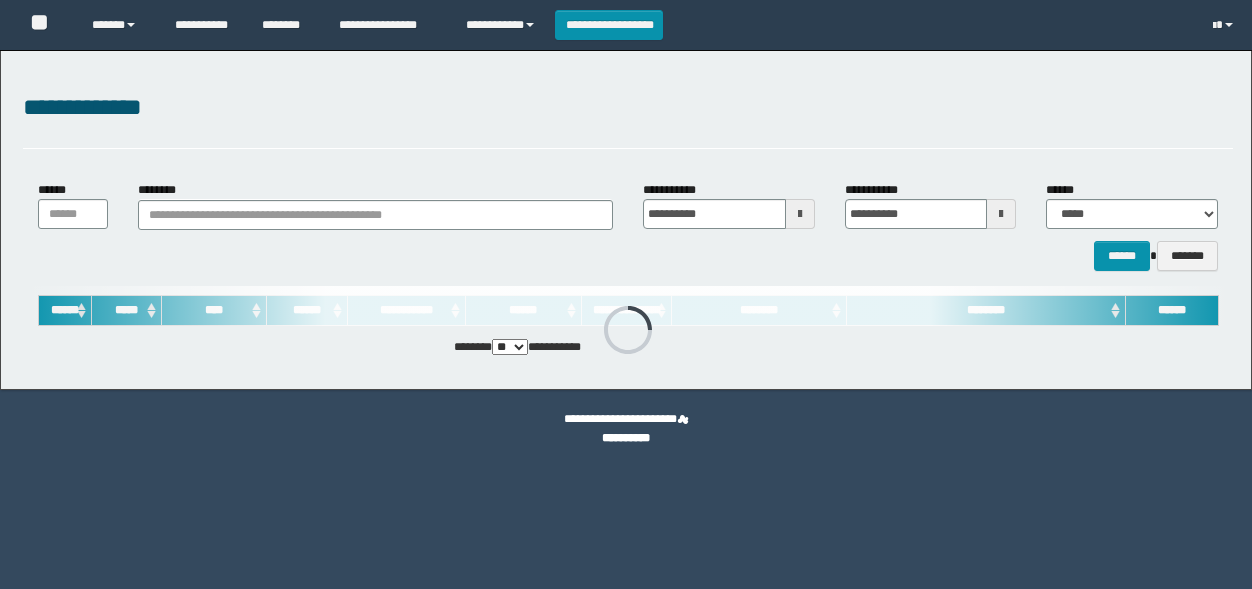 scroll, scrollTop: 0, scrollLeft: 0, axis: both 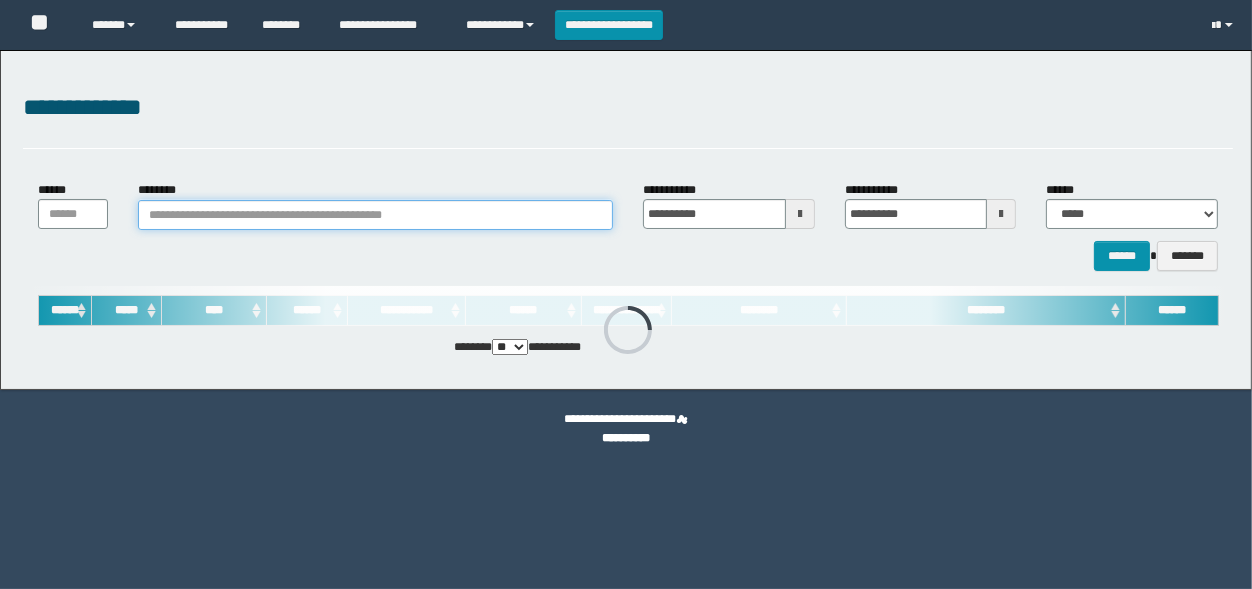 click on "********" at bounding box center (375, 215) 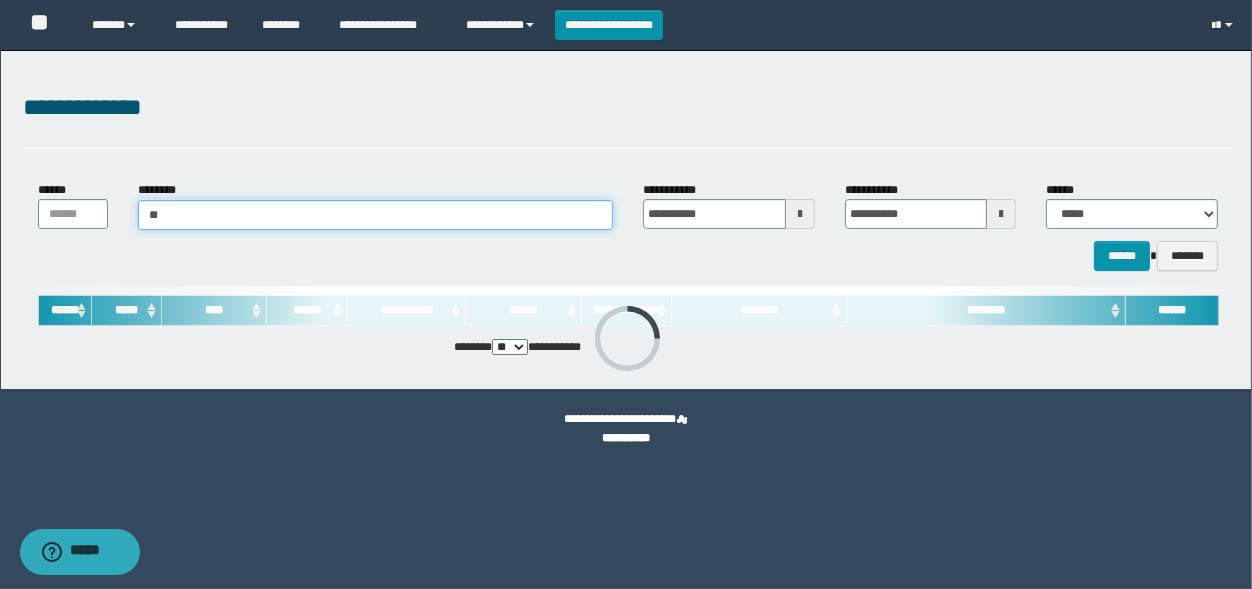 type on "***" 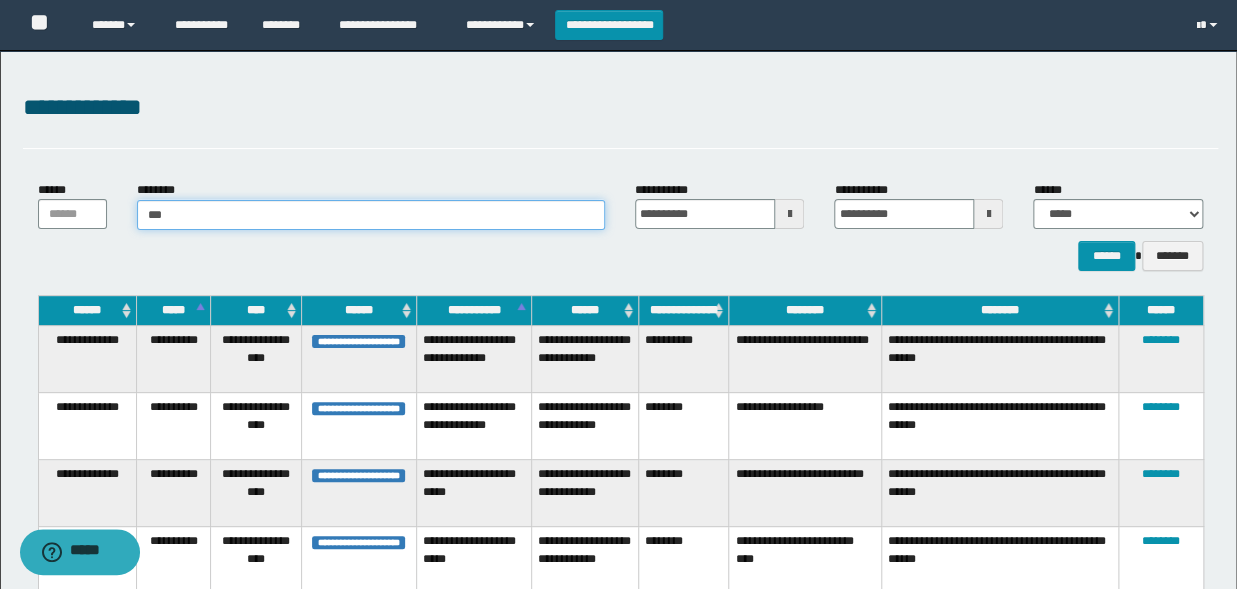 type on "***" 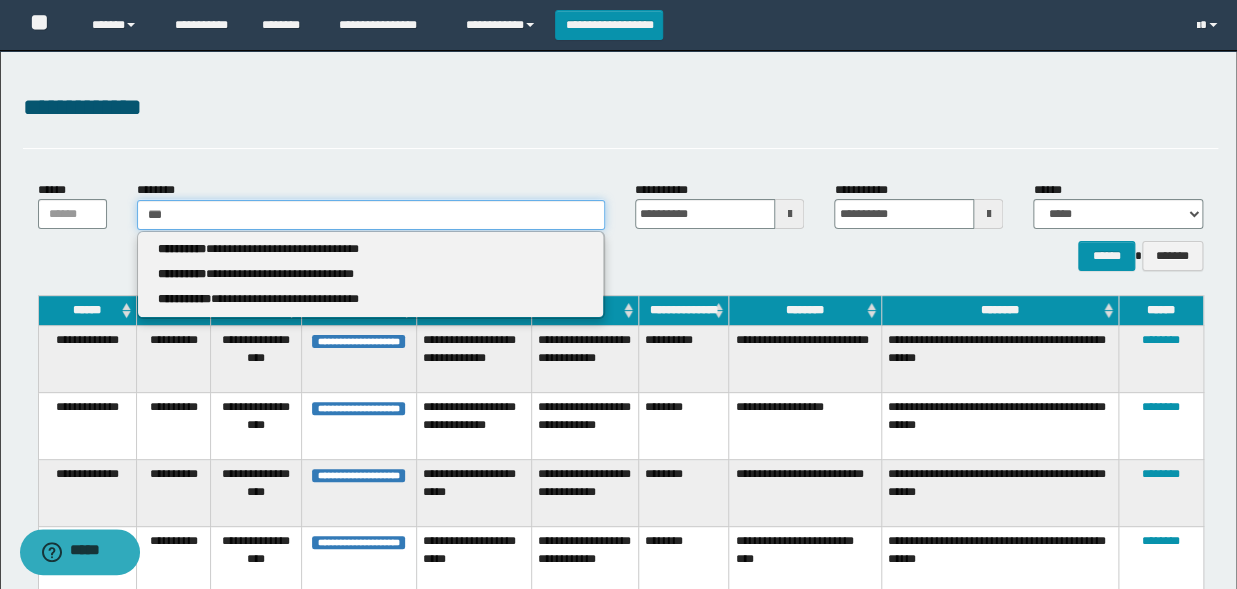 type 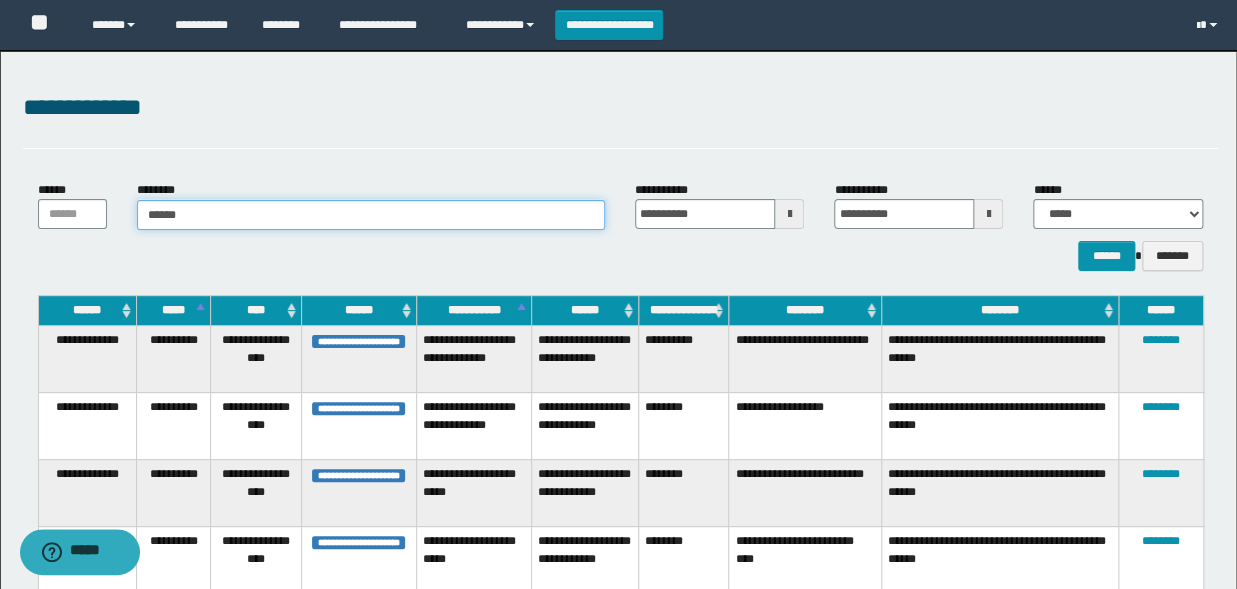 type on "*******" 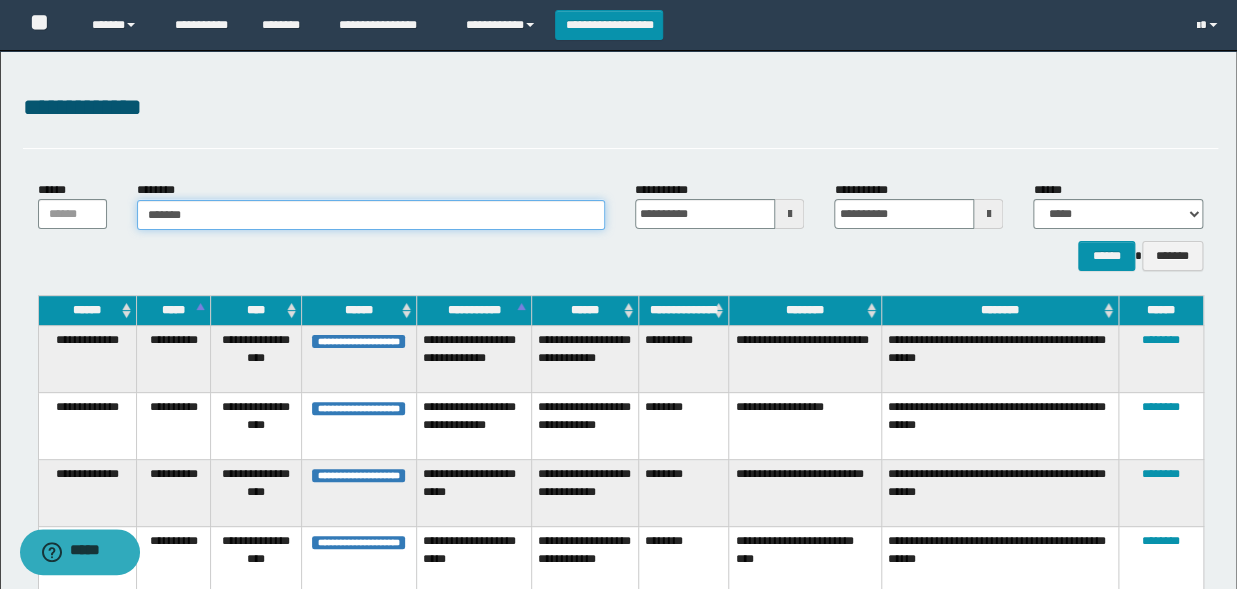 type on "*******" 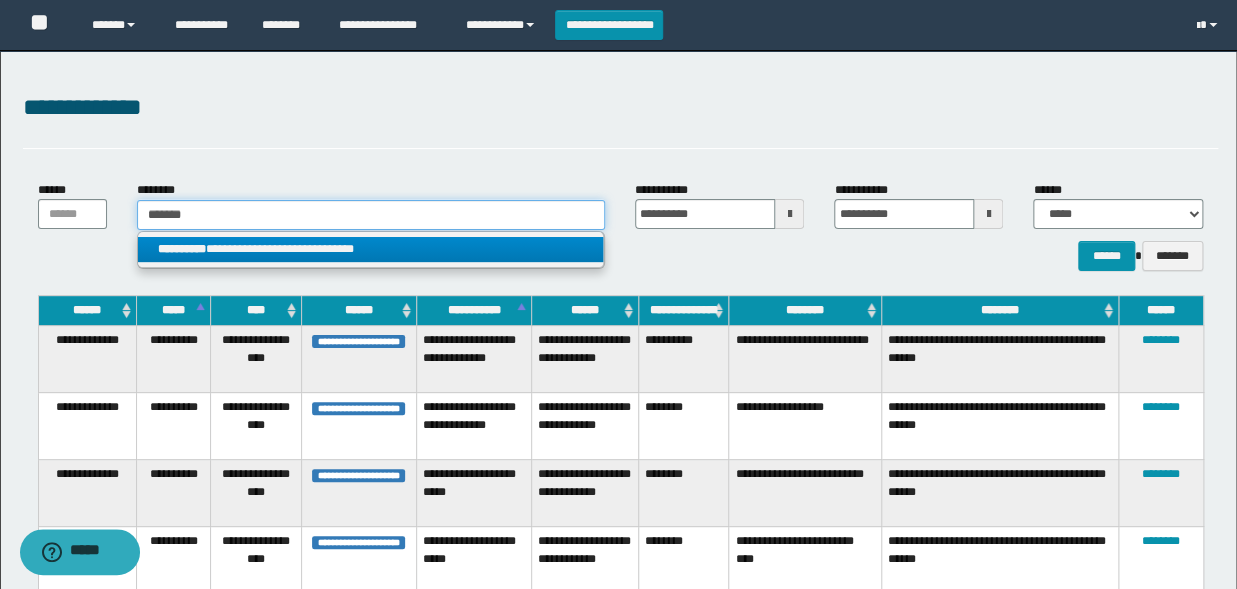 type on "*******" 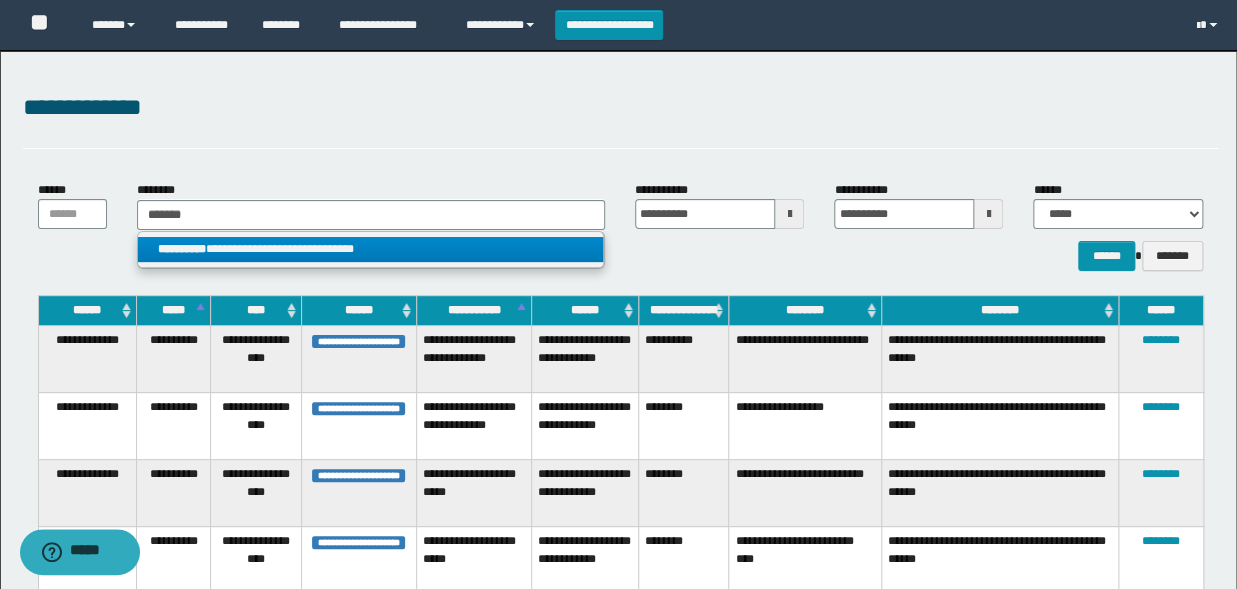 click on "**********" at bounding box center [370, 249] 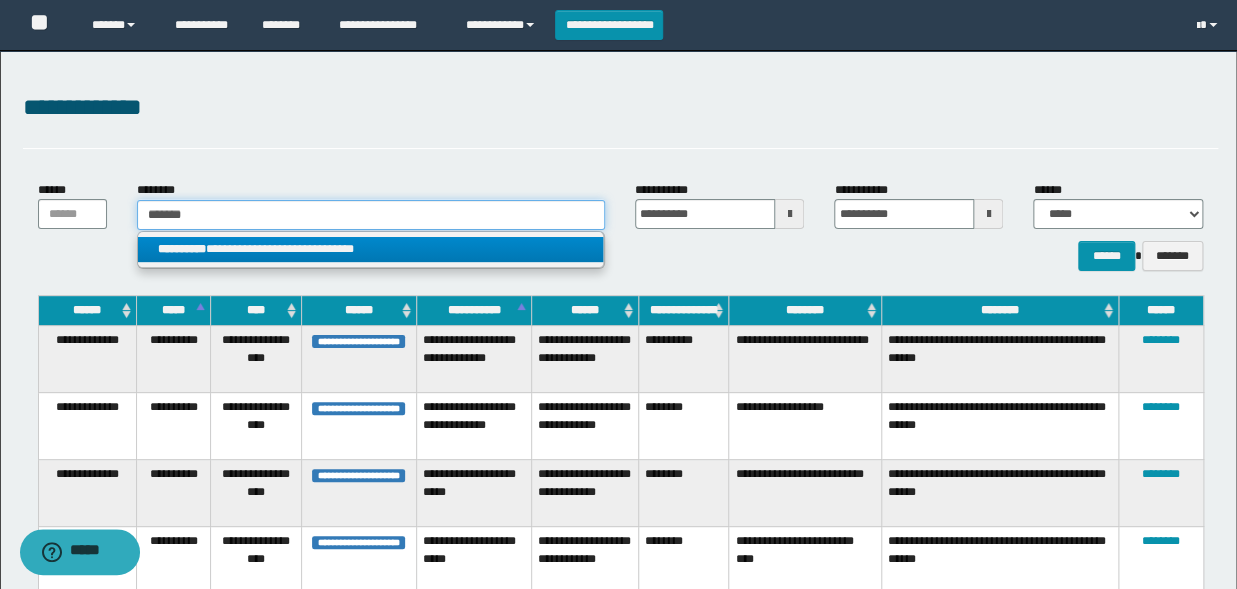 type 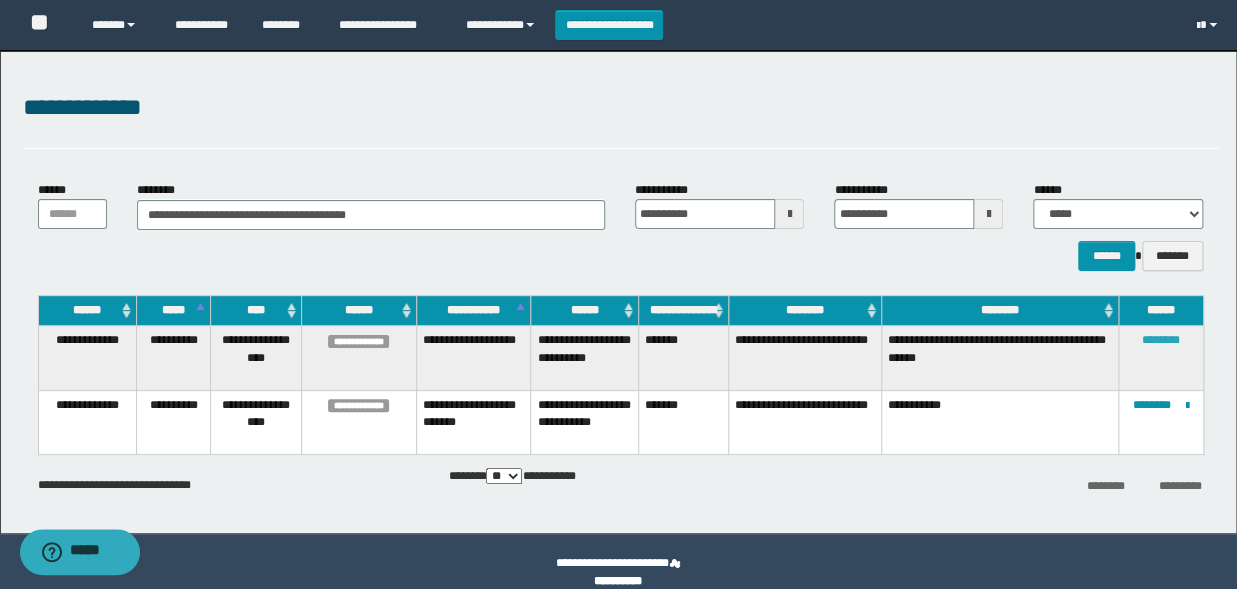 click on "********" at bounding box center (1161, 340) 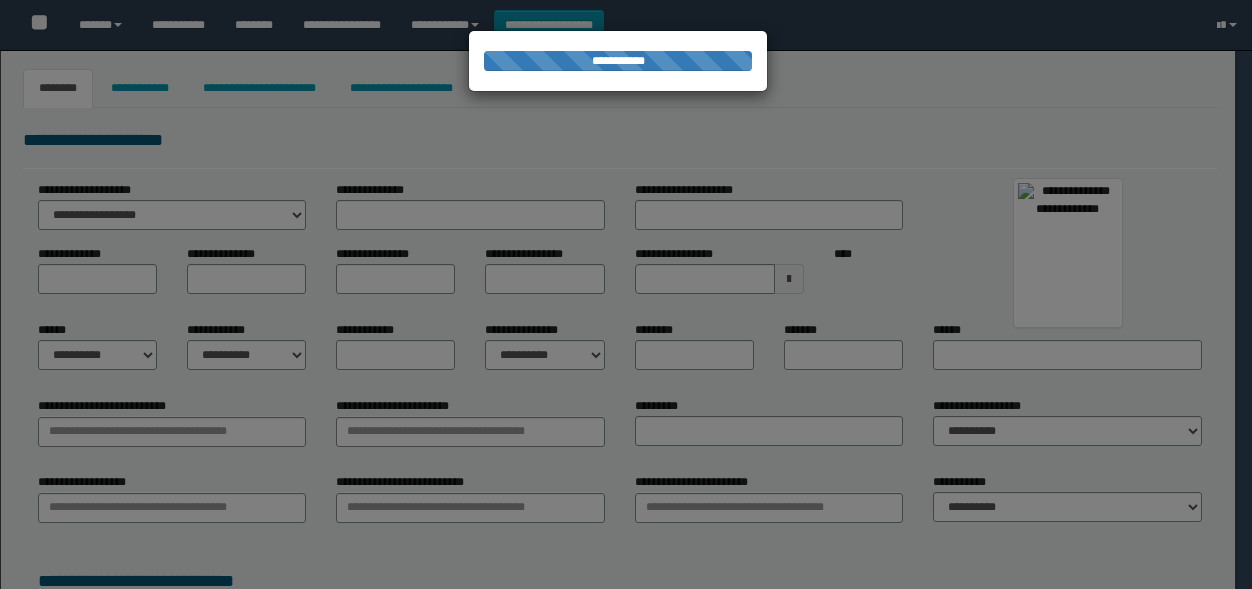 type on "**********" 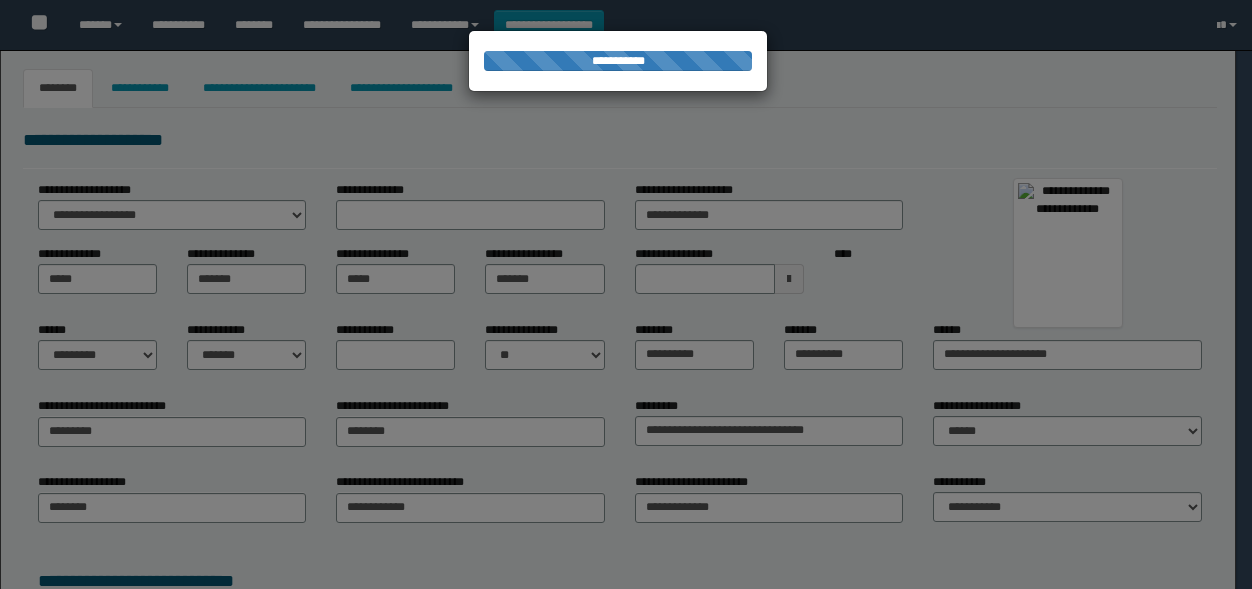 select on "*" 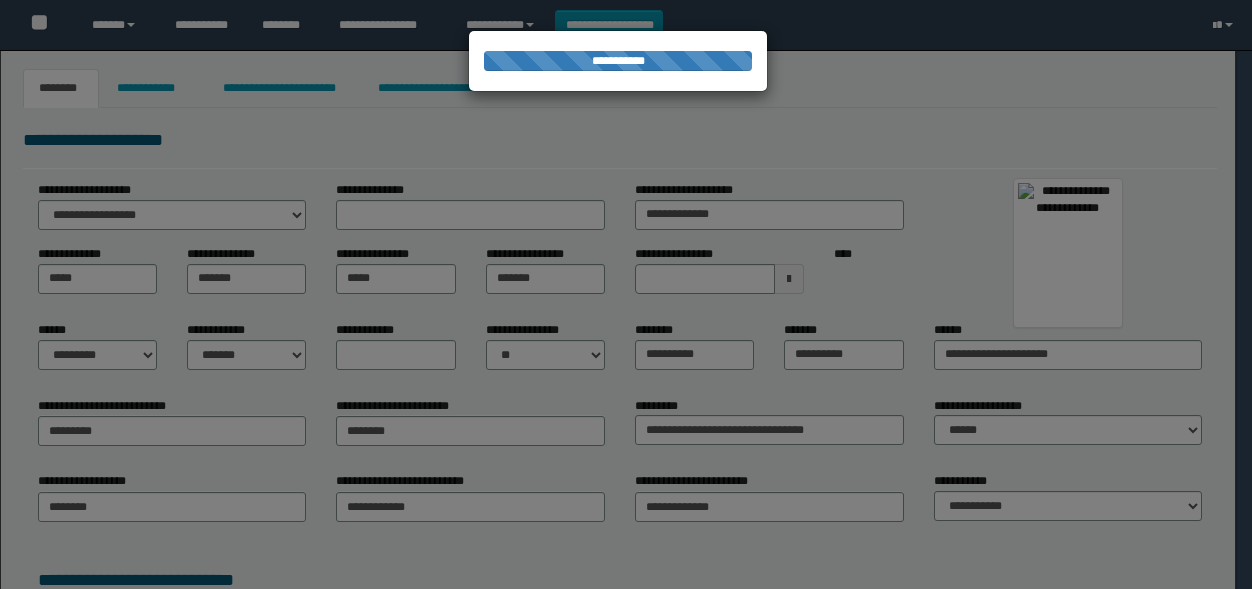 scroll, scrollTop: 0, scrollLeft: 0, axis: both 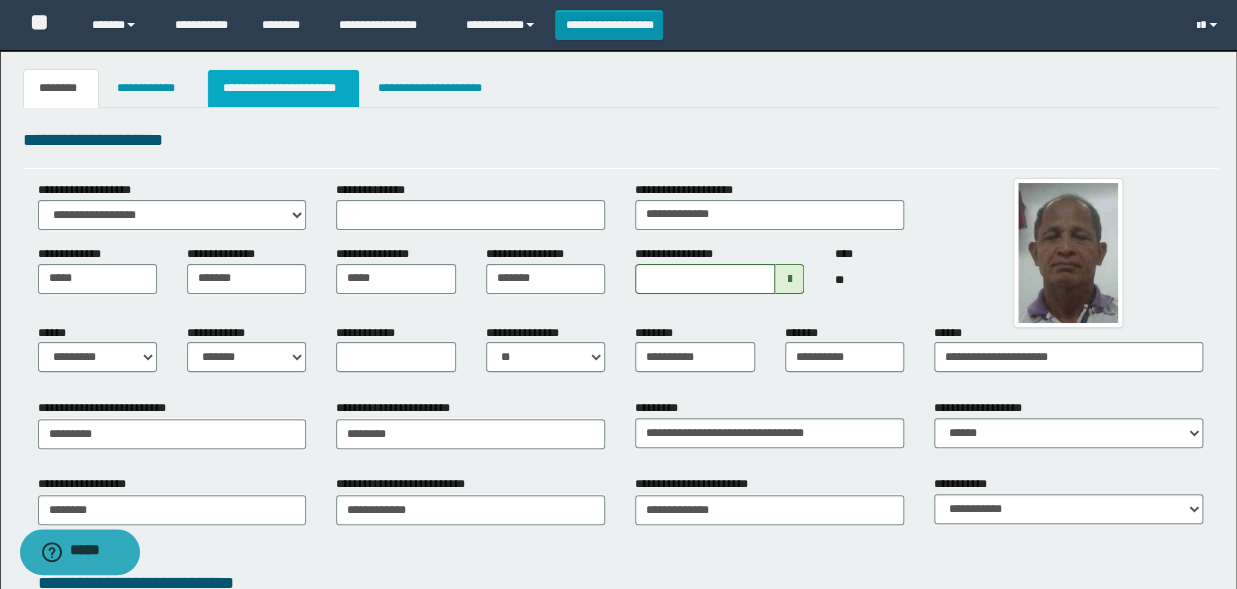 click on "**********" at bounding box center (284, 88) 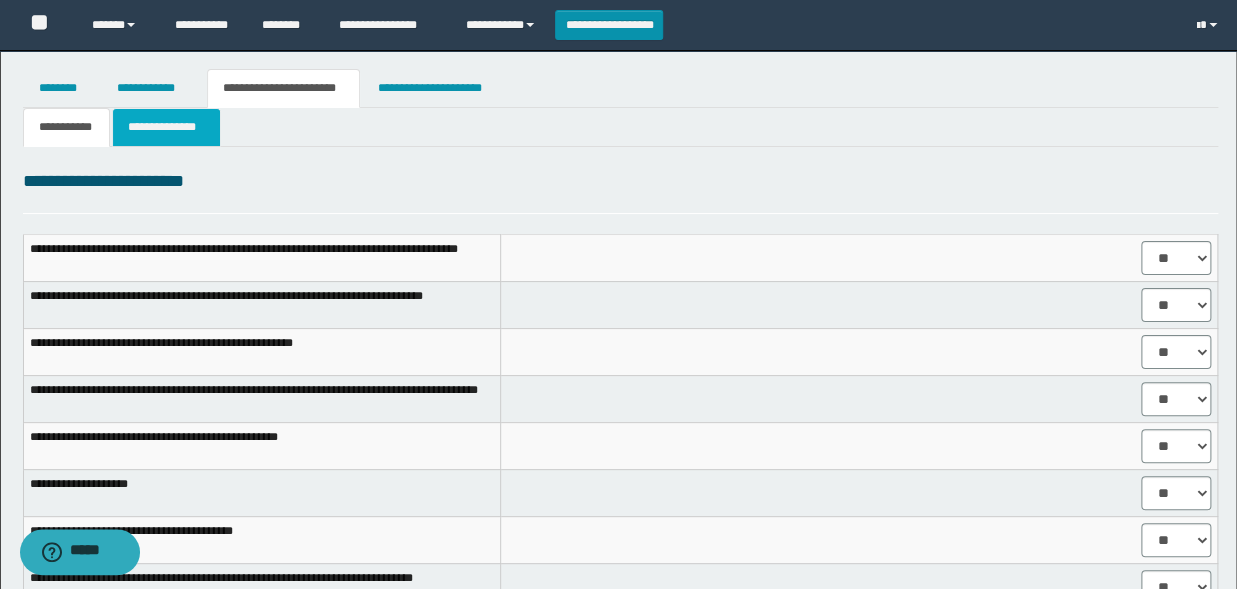click on "**********" at bounding box center [166, 127] 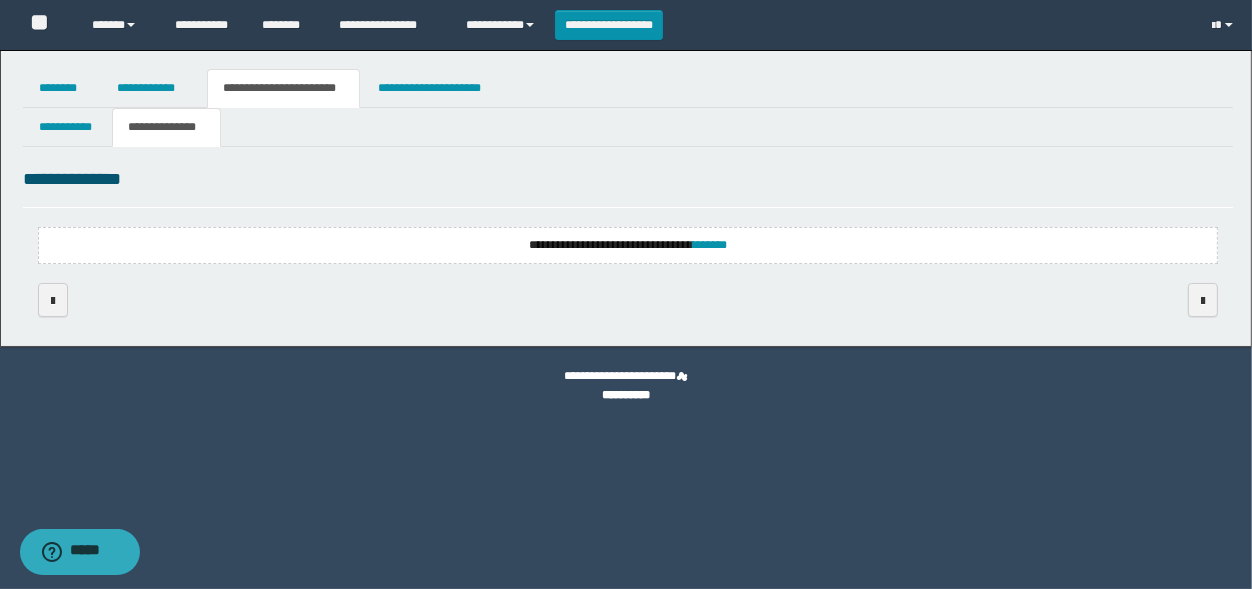 click on "**********" at bounding box center [628, 245] 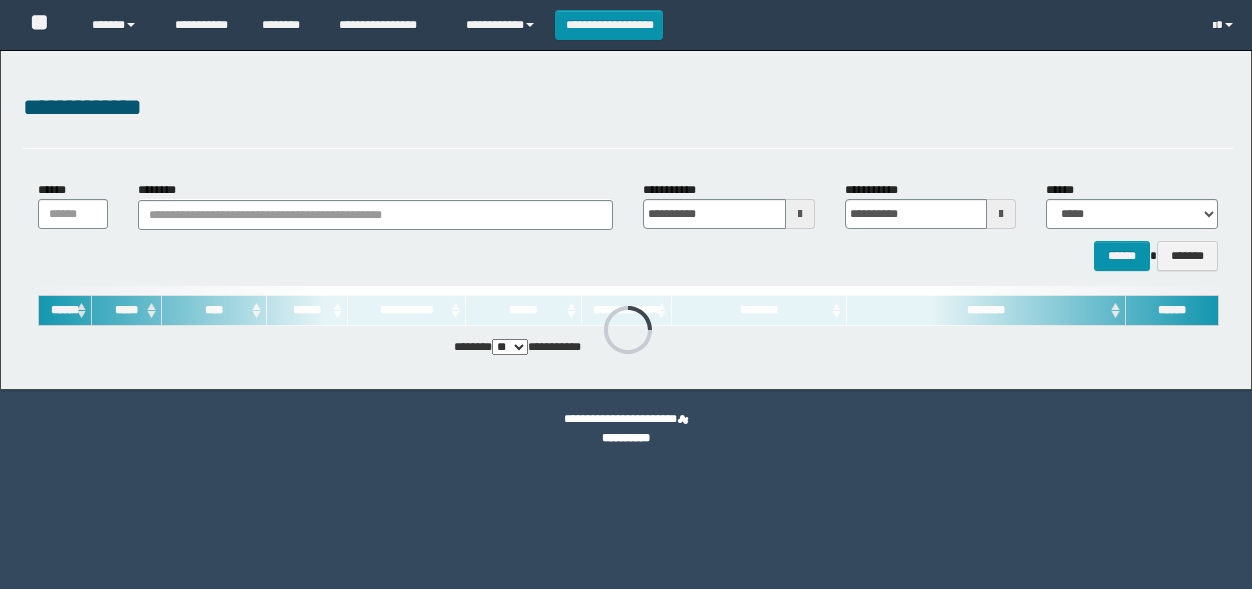 scroll, scrollTop: 0, scrollLeft: 0, axis: both 